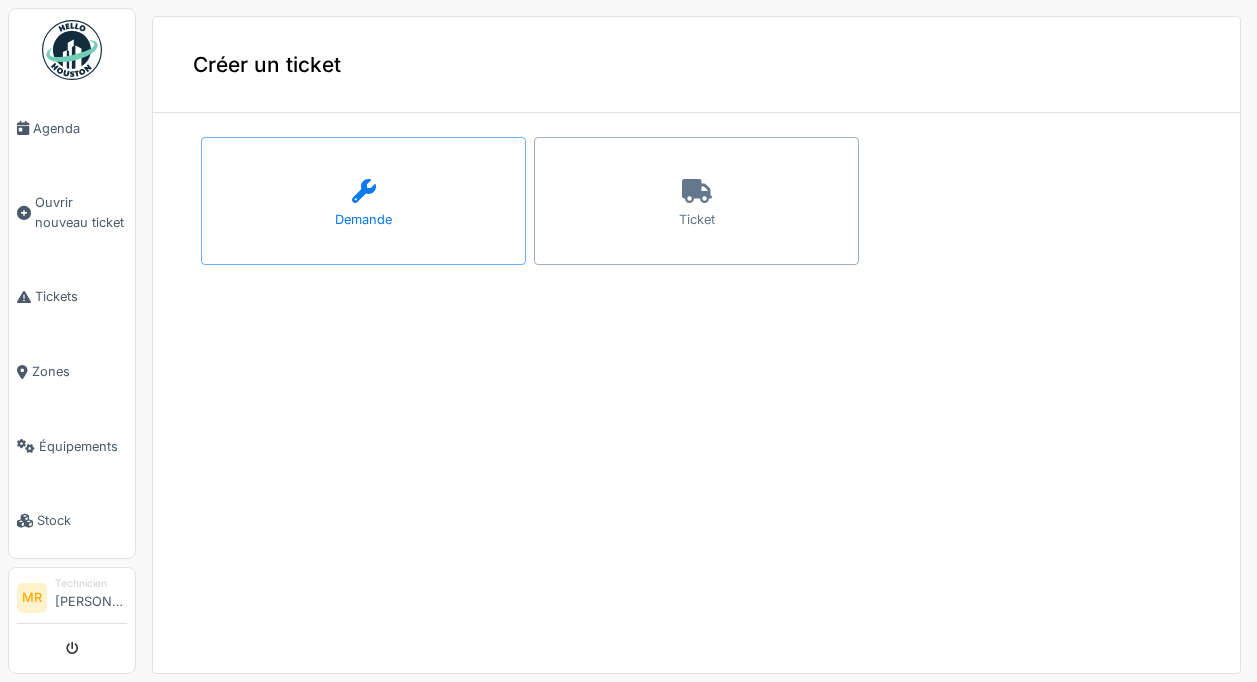 scroll, scrollTop: 0, scrollLeft: 0, axis: both 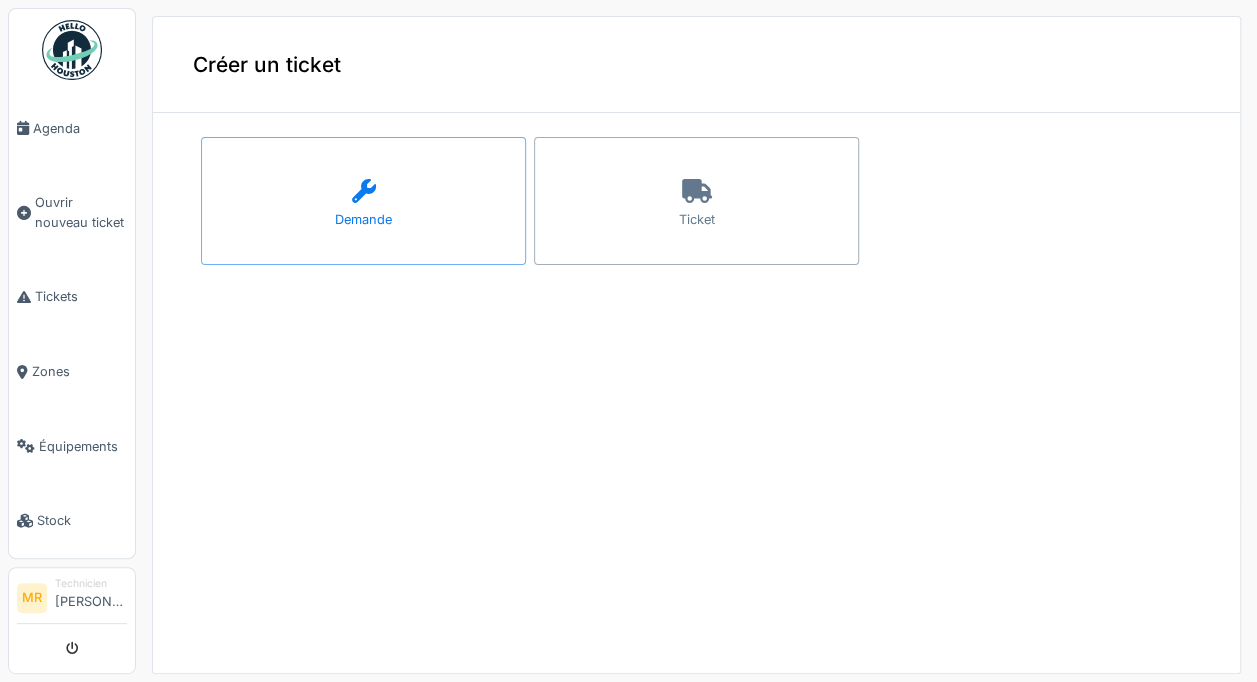 click 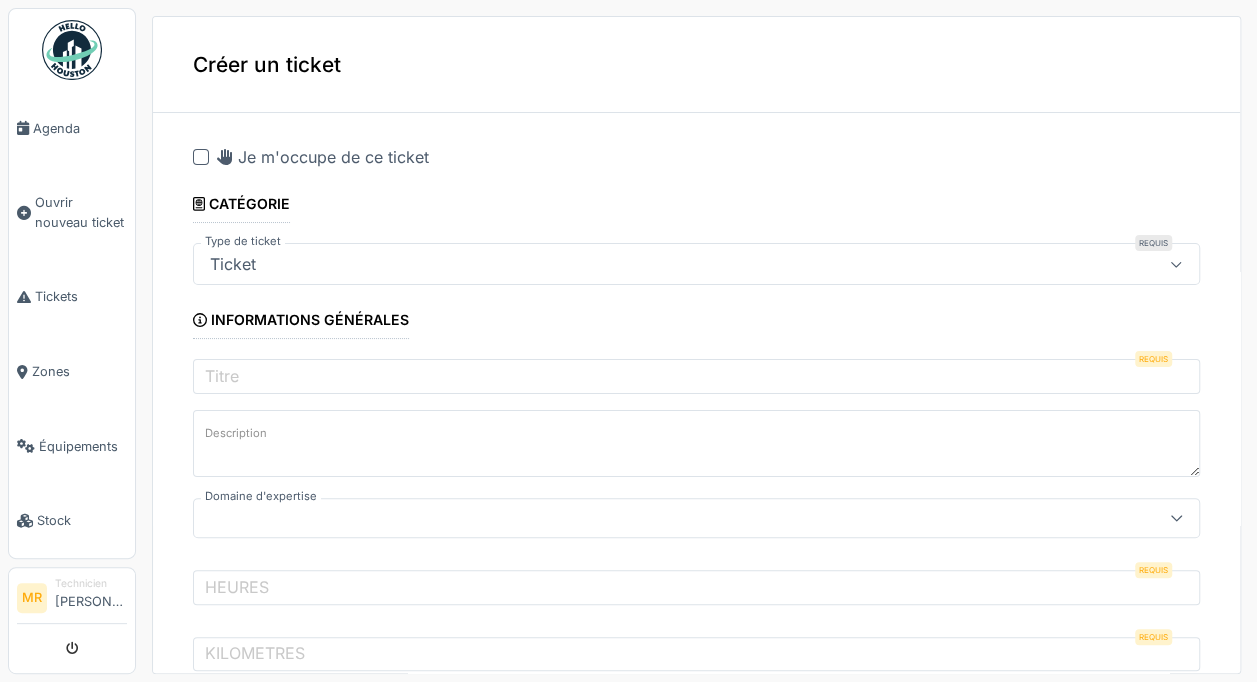 click on "Je m'occupe de ce ticket" at bounding box center [323, 157] 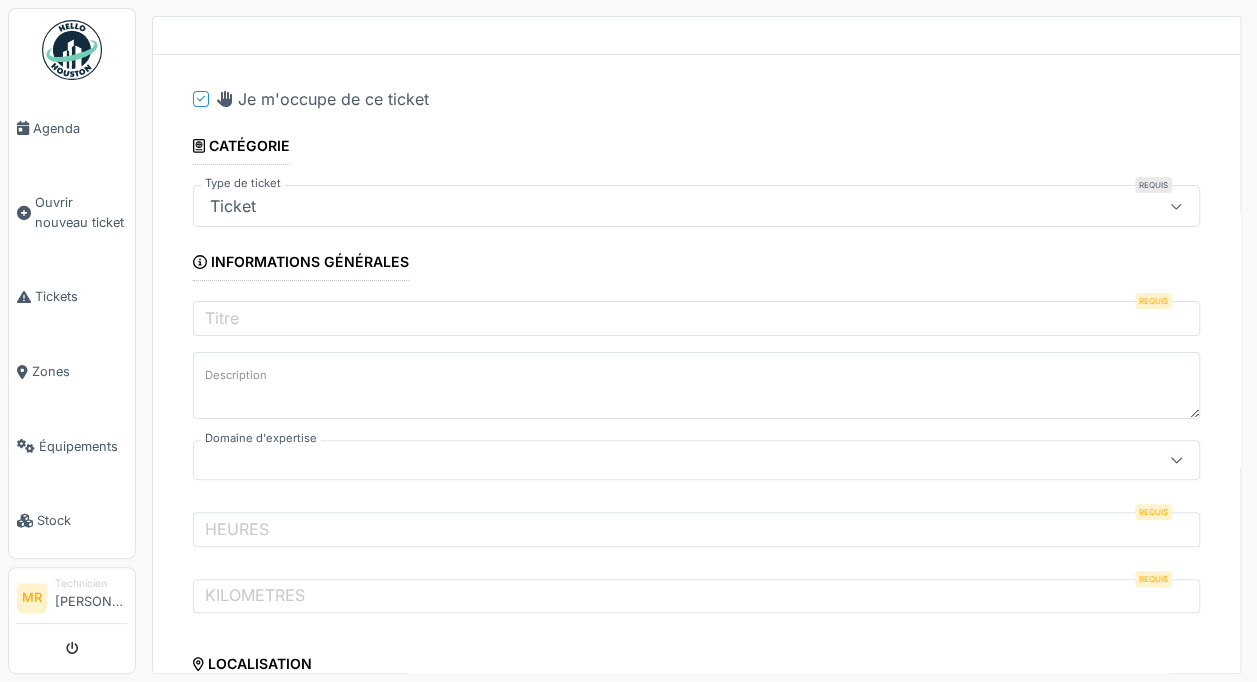 scroll, scrollTop: 61, scrollLeft: 0, axis: vertical 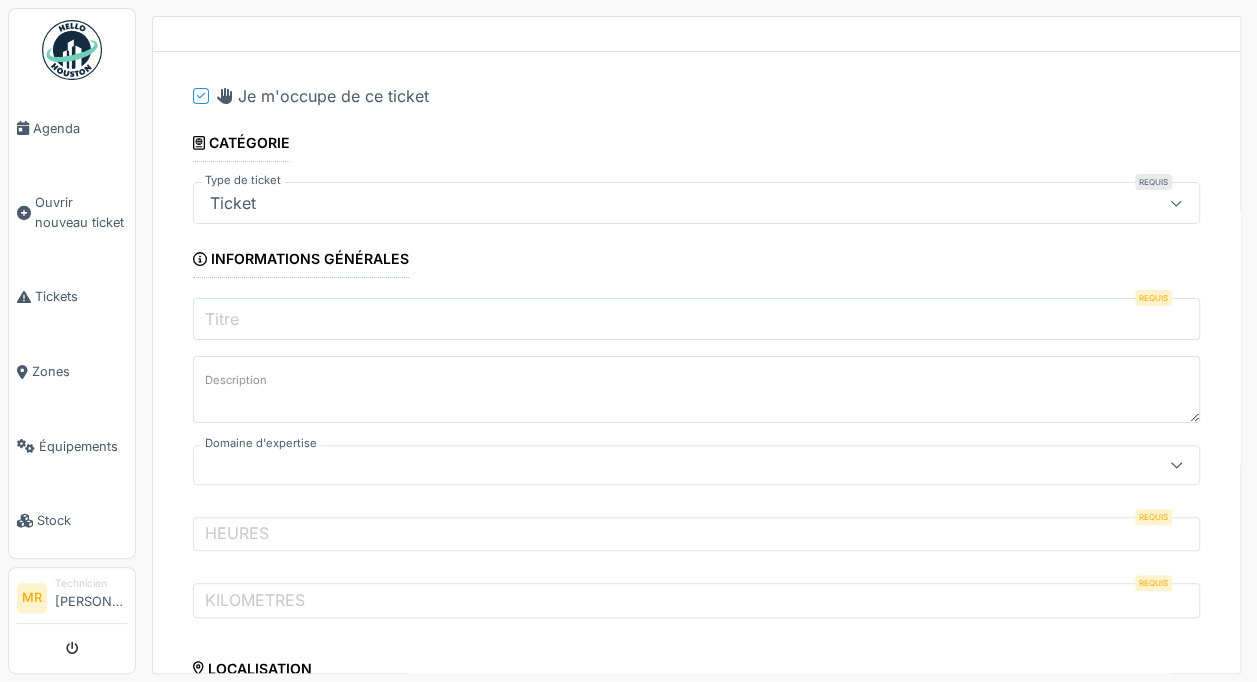 click on "Titre" at bounding box center [696, 319] 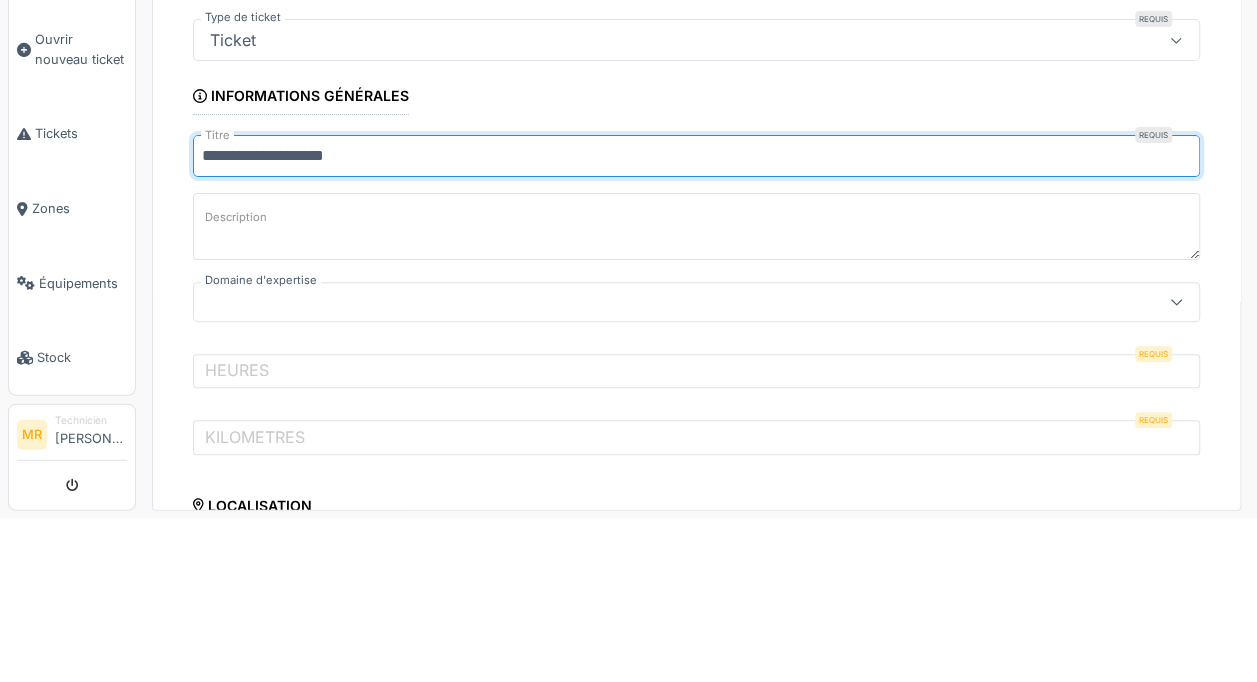 type on "**********" 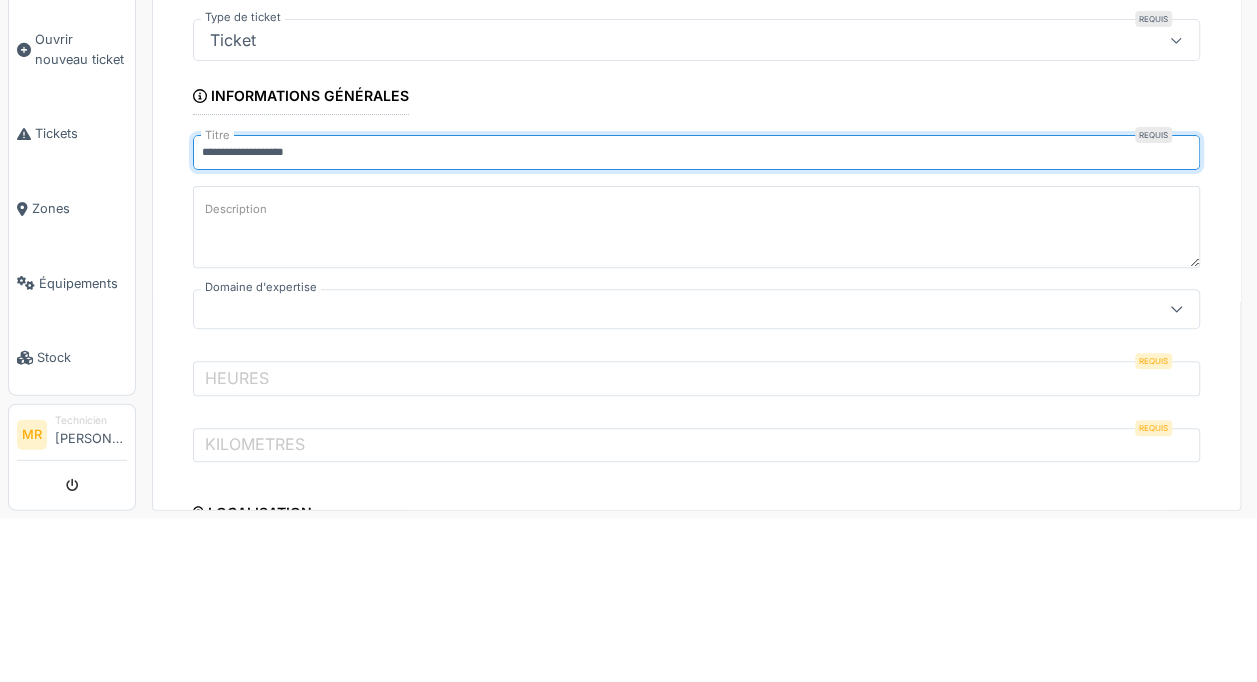 click on "Description" at bounding box center (696, 390) 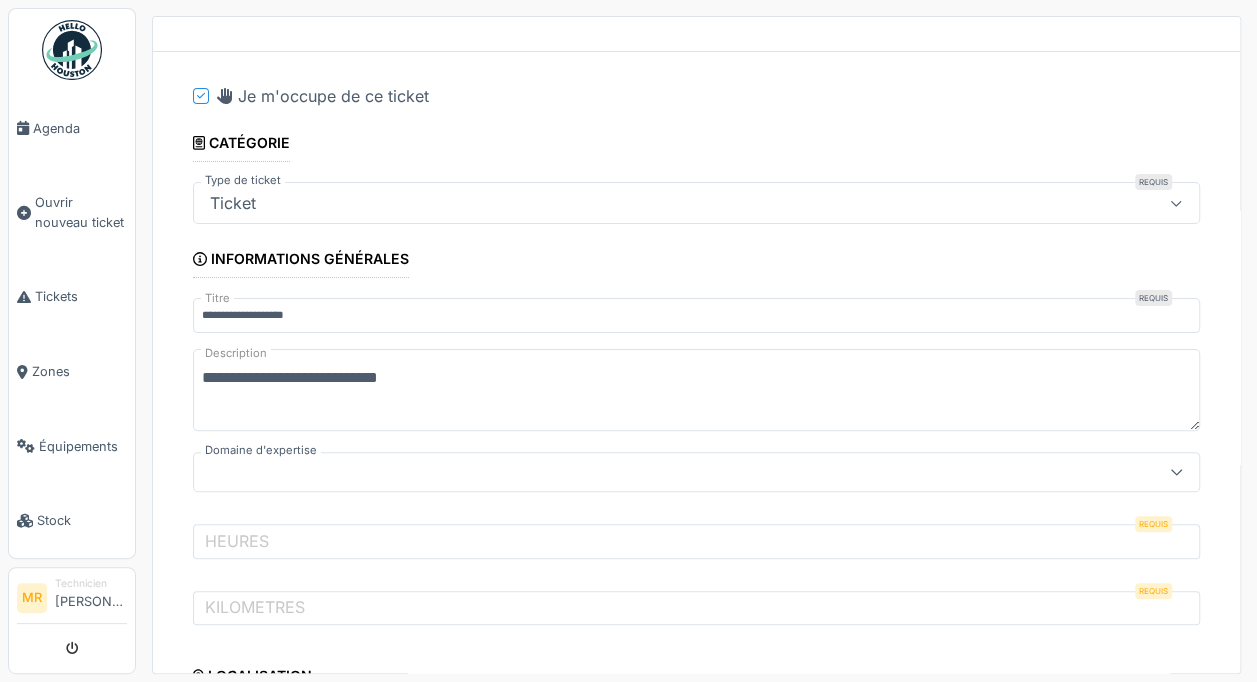 type on "**********" 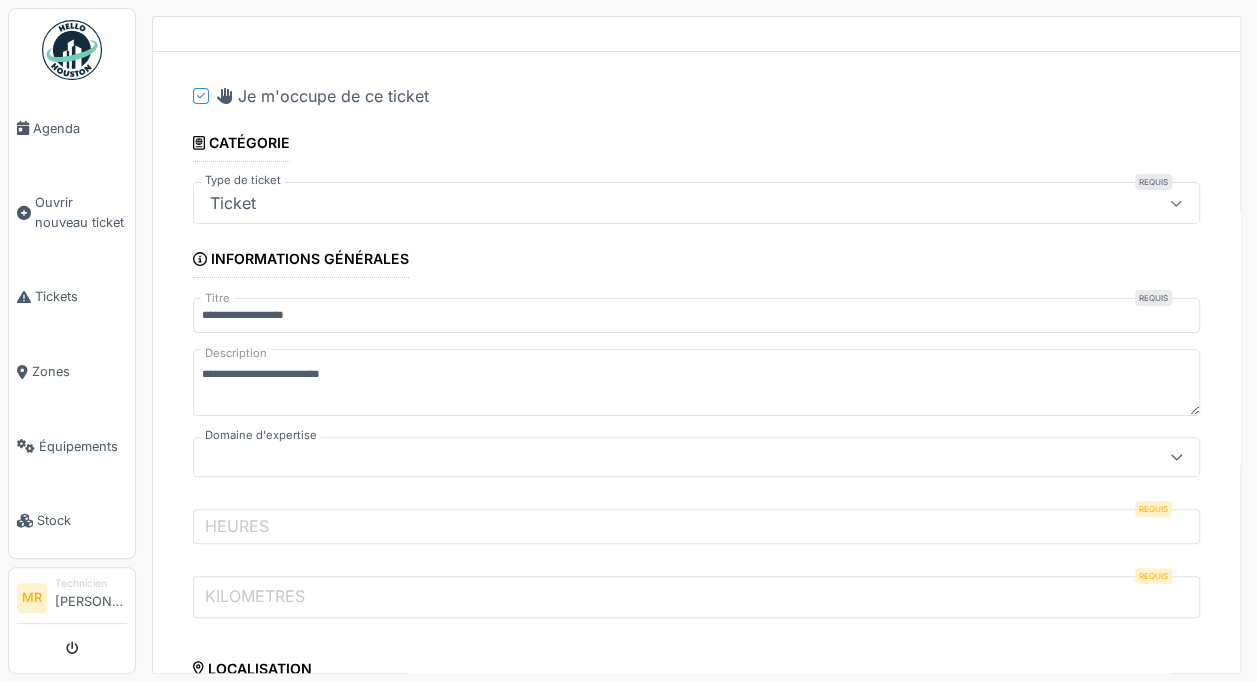 click on "KILOMETRES" at bounding box center (696, 597) 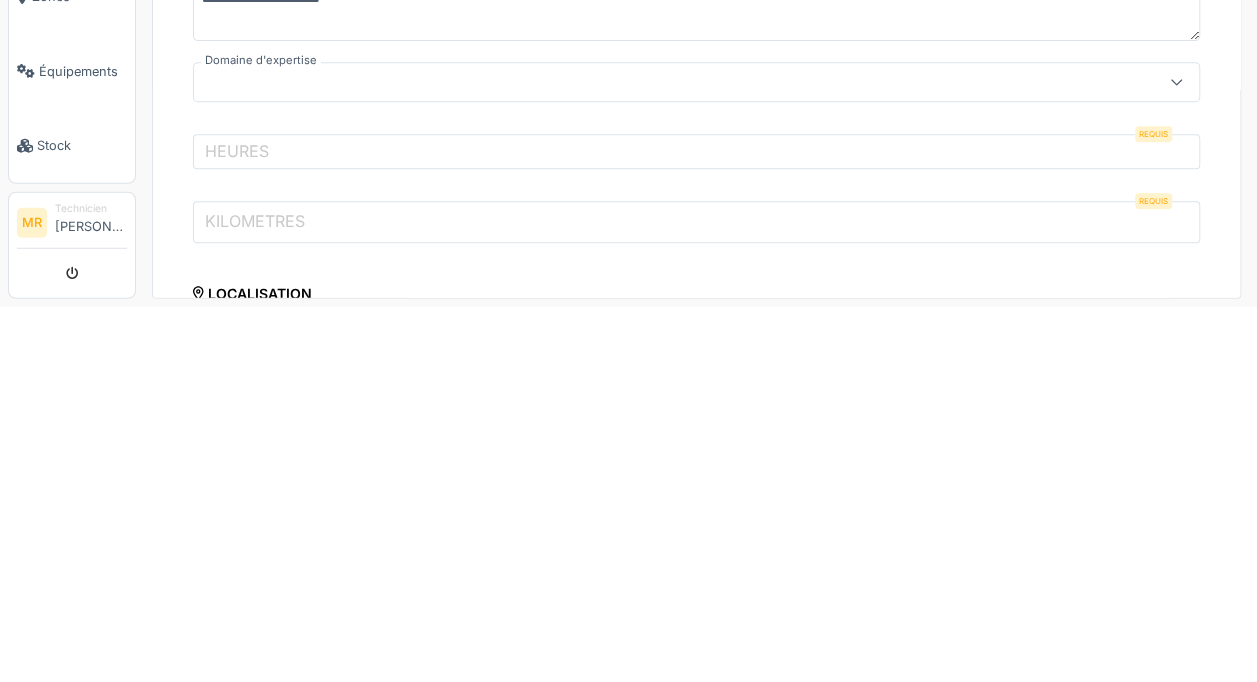 scroll, scrollTop: 7, scrollLeft: 0, axis: vertical 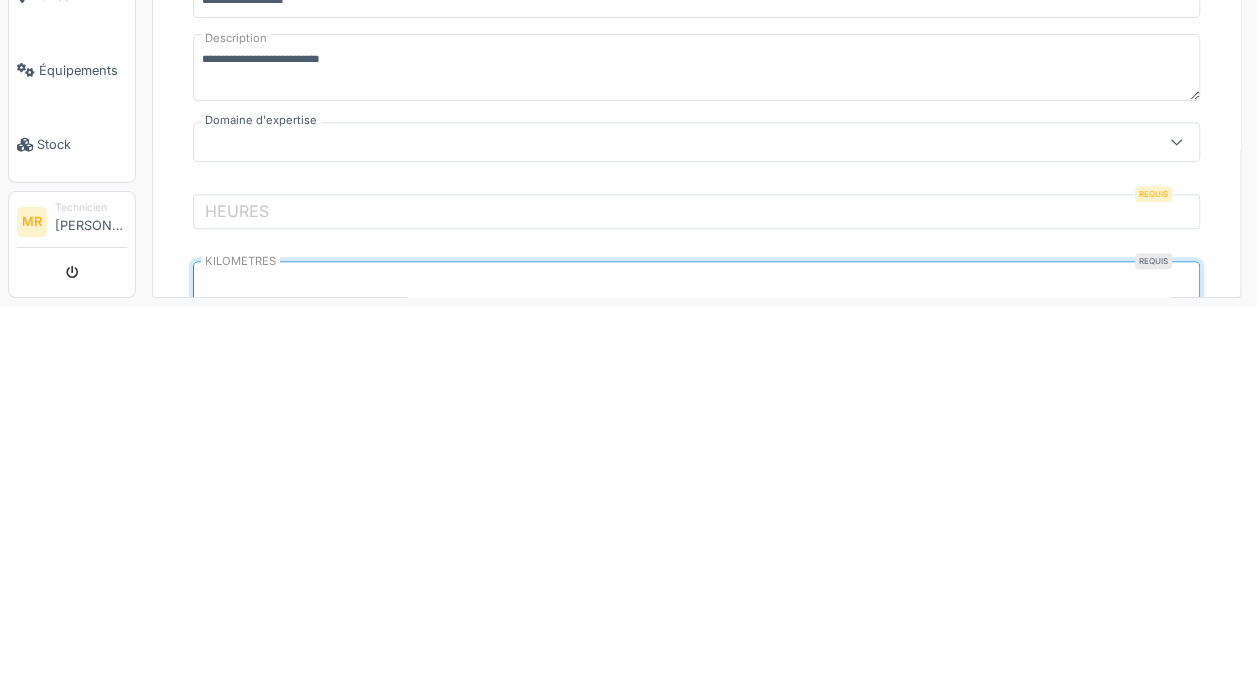 type on "******" 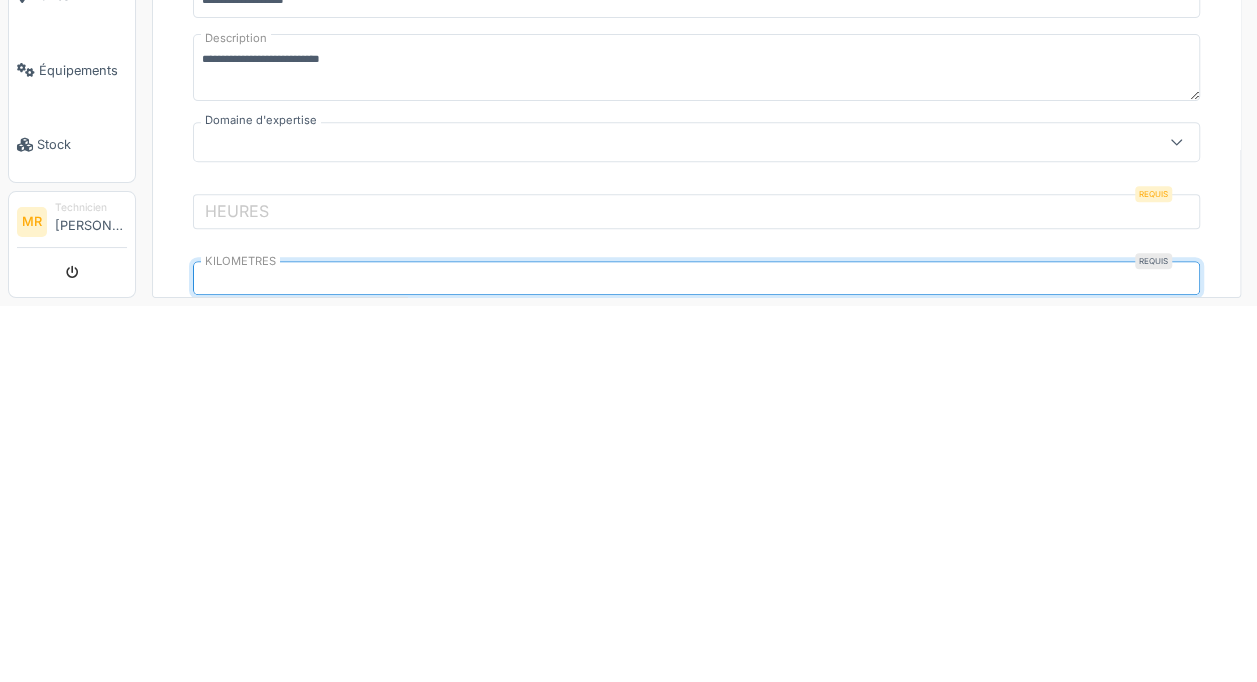 click on "**********" at bounding box center (696, 901) 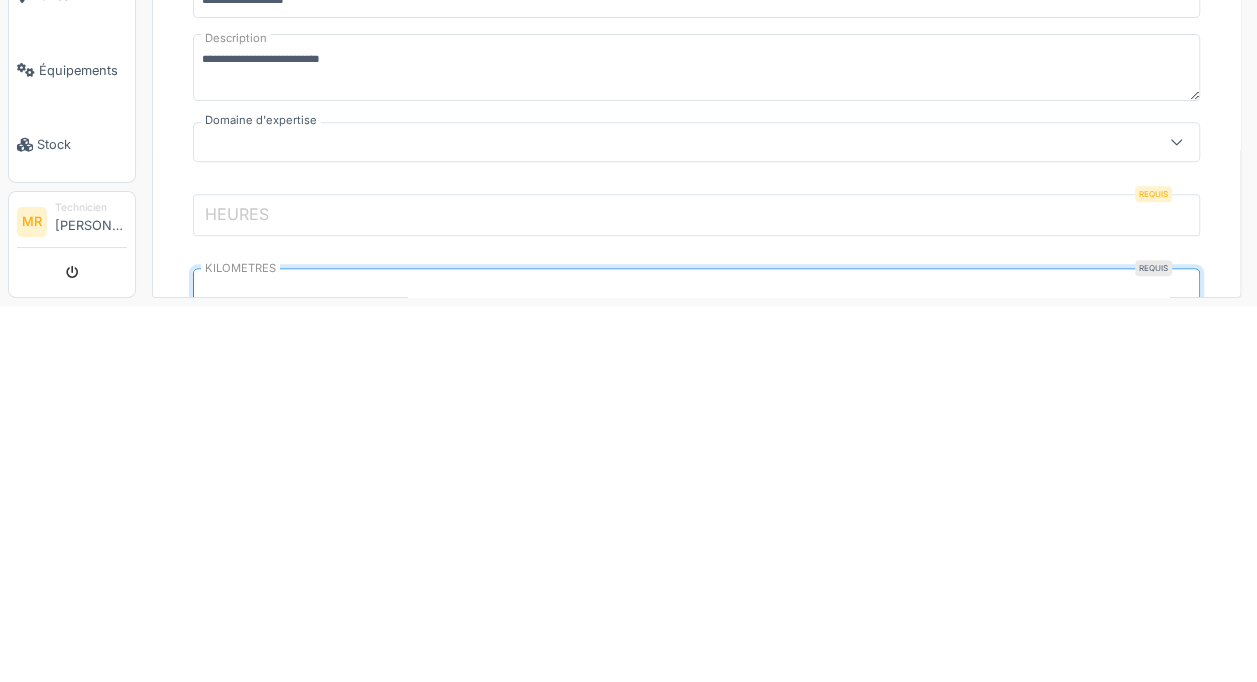 click on "HEURES" at bounding box center (696, 591) 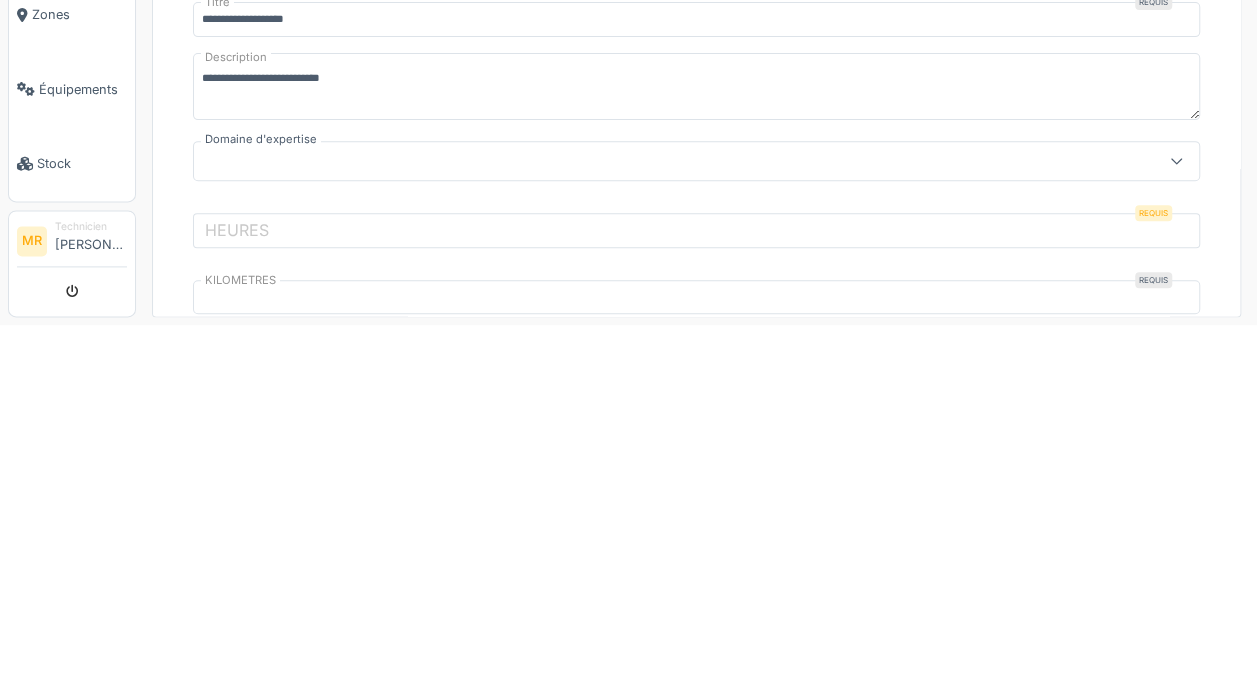 click on "**********" at bounding box center [696, 901] 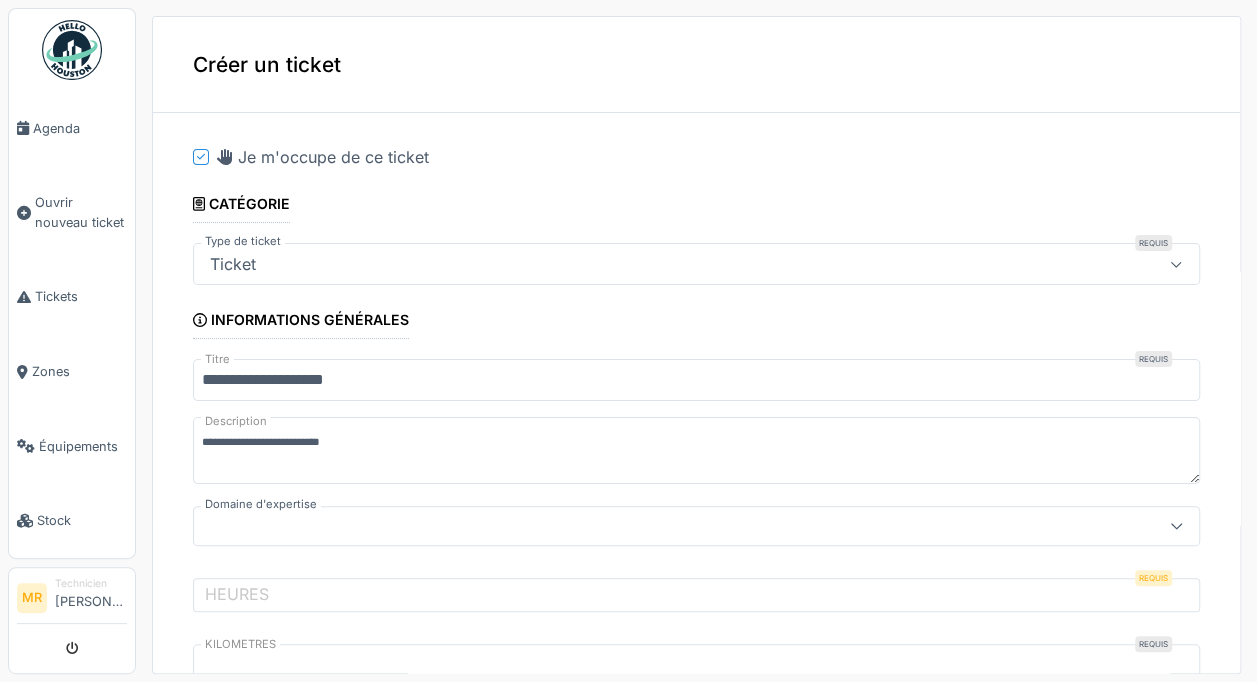 click on "**********" at bounding box center (696, 380) 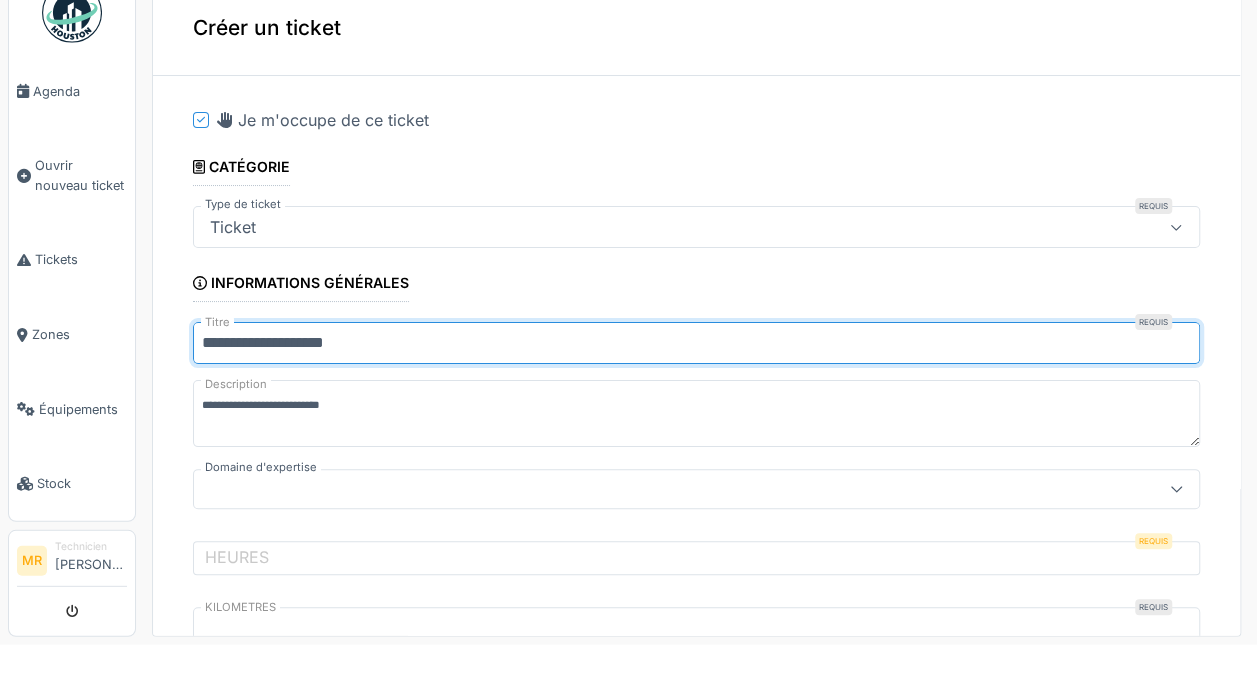 scroll, scrollTop: 7, scrollLeft: 0, axis: vertical 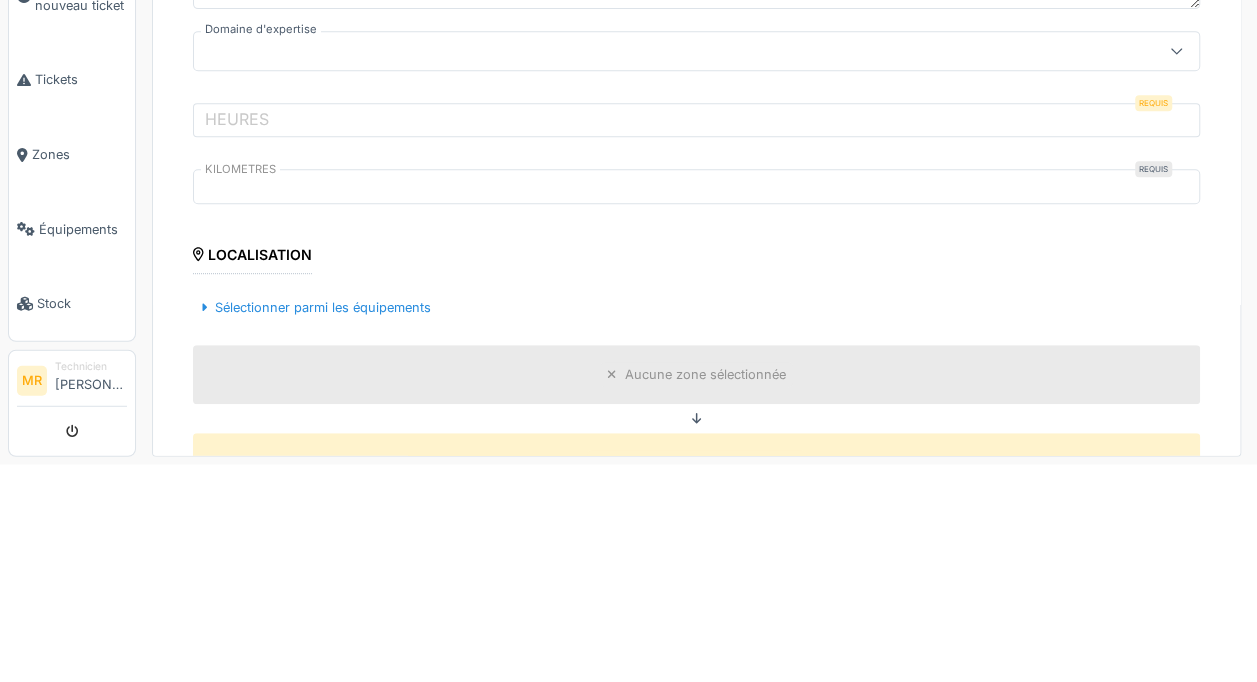 type on "**********" 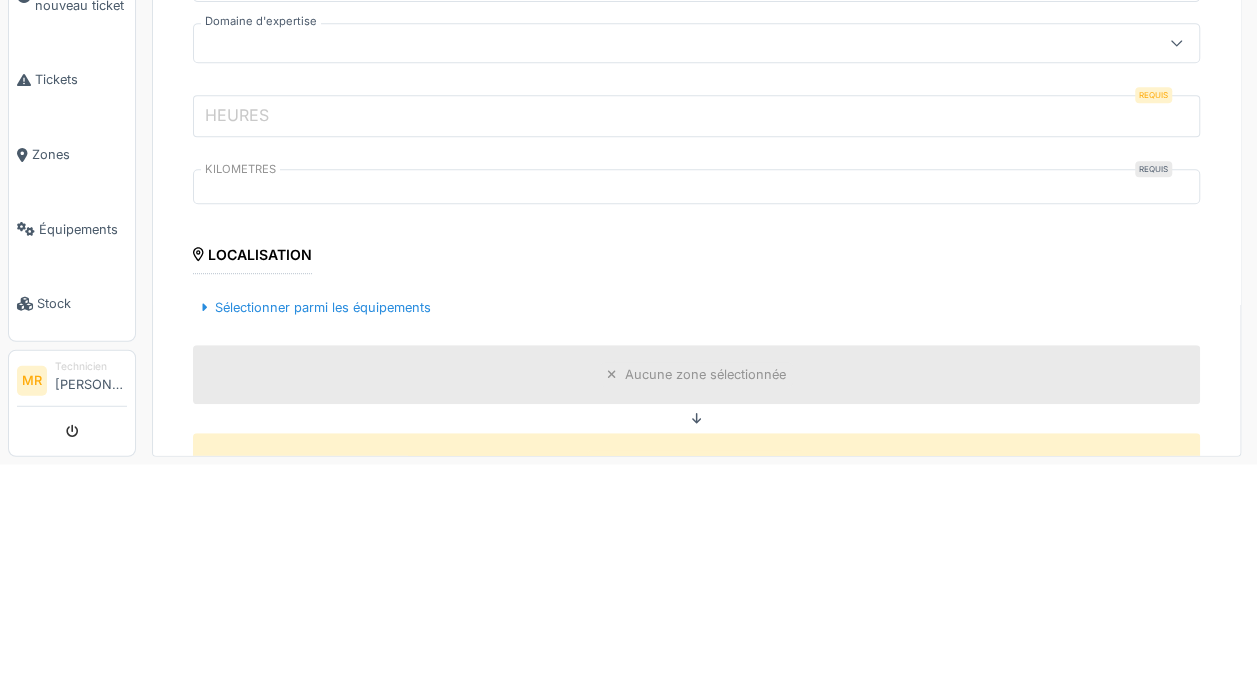 click on "HEURES" at bounding box center (696, 333) 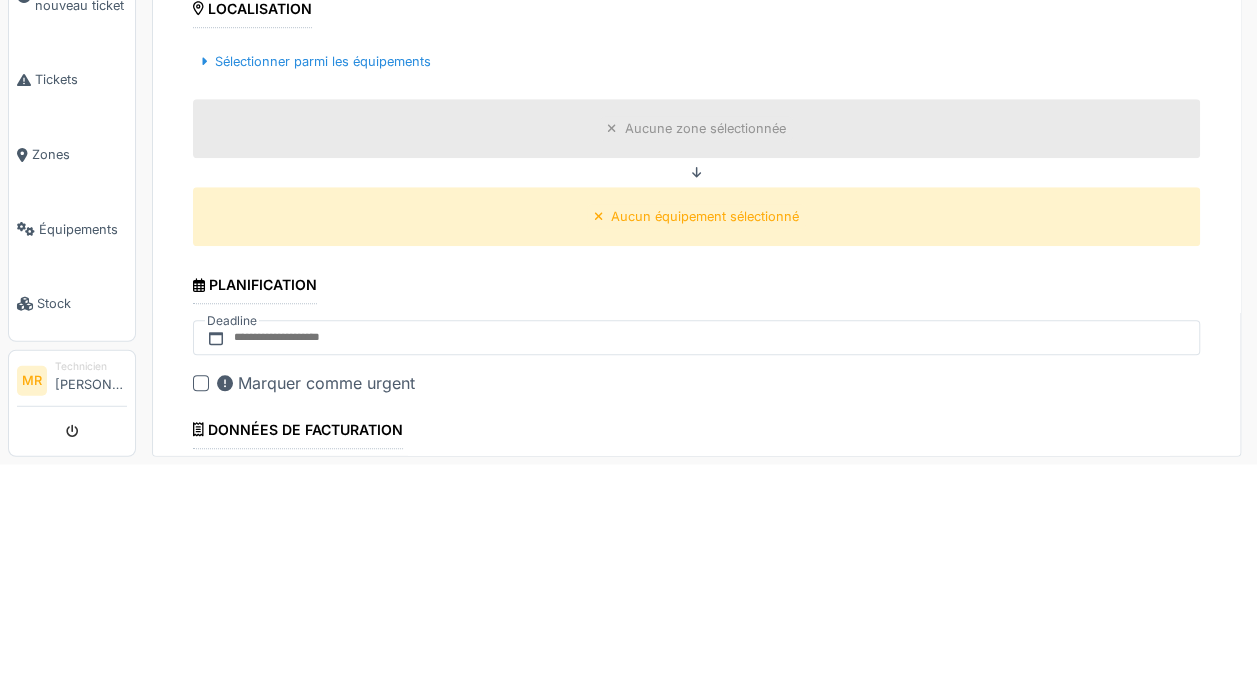 scroll, scrollTop: 507, scrollLeft: 0, axis: vertical 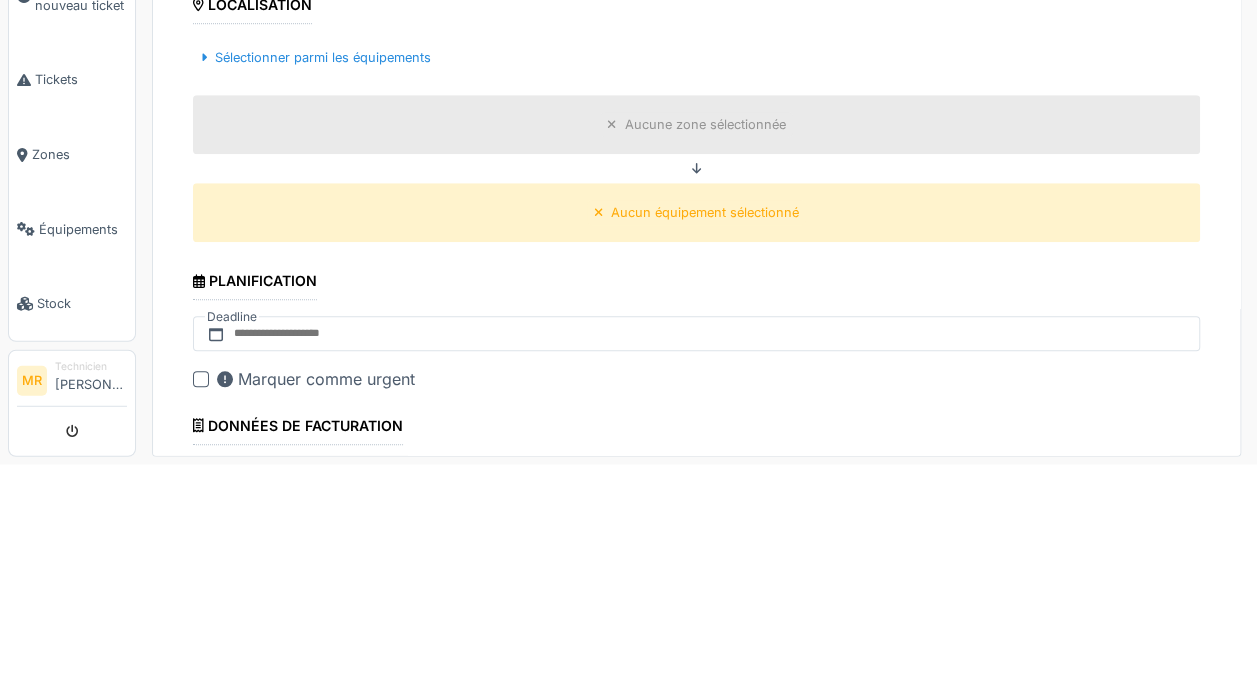 type on "*****" 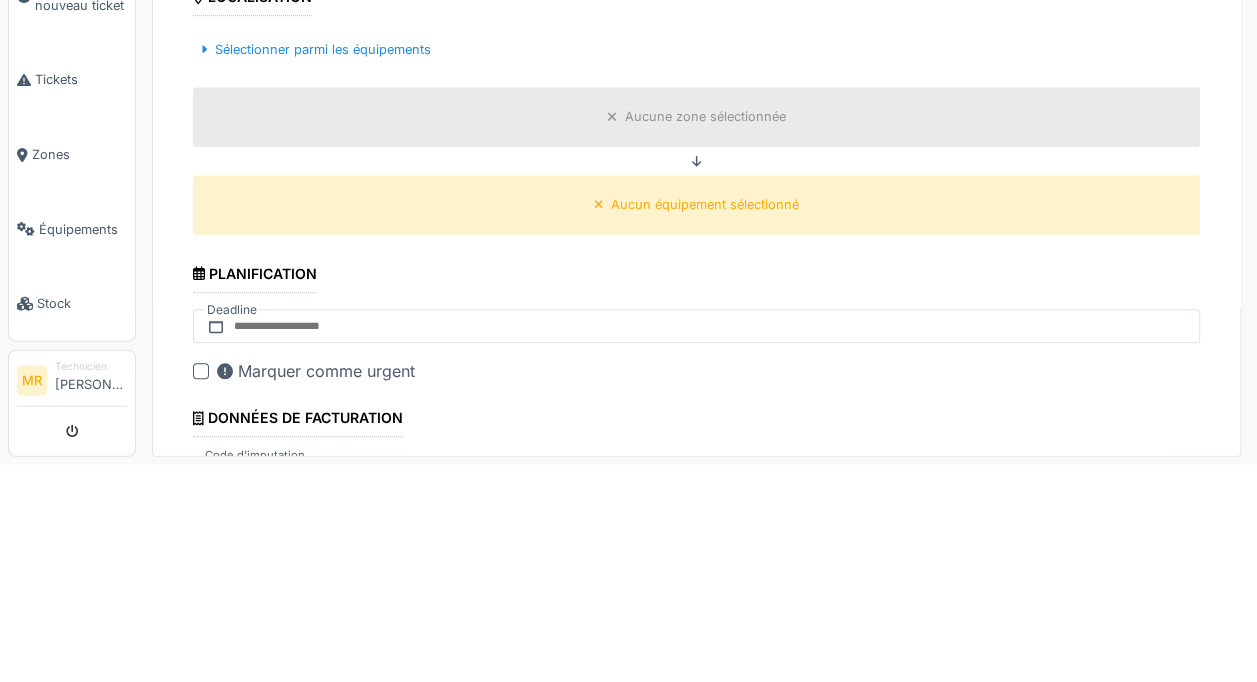 click on "Sélectionner parmi les équipements" at bounding box center (316, 267) 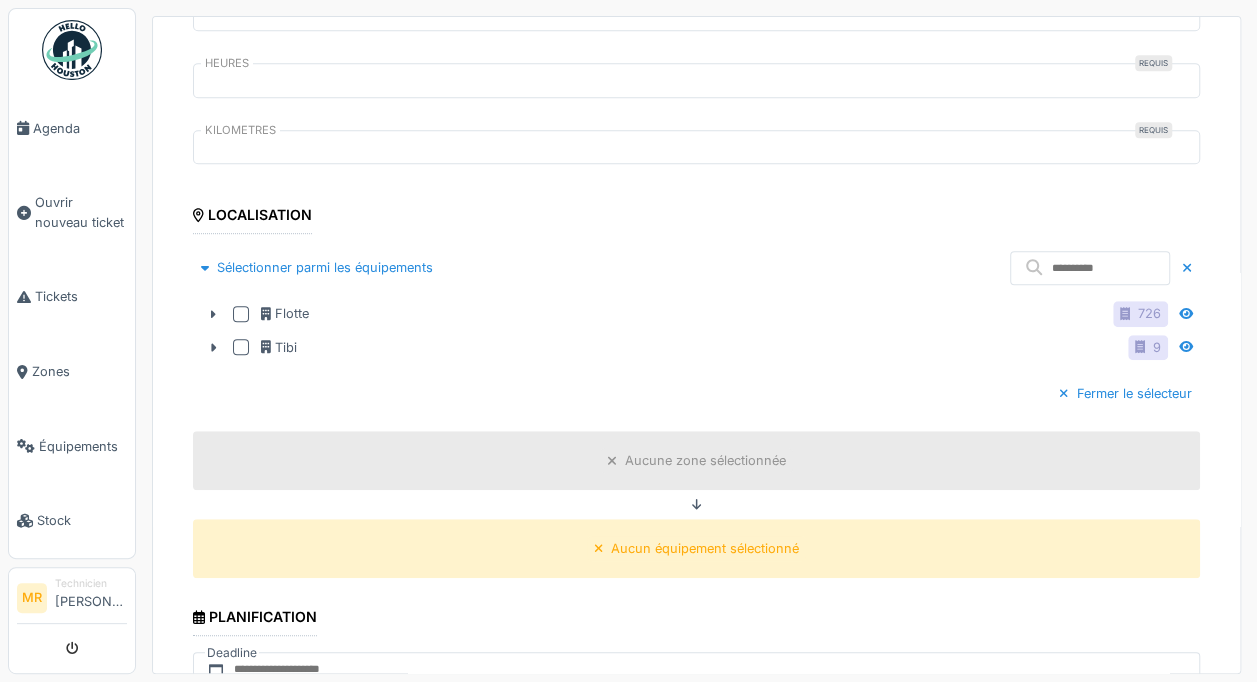 click at bounding box center (241, 314) 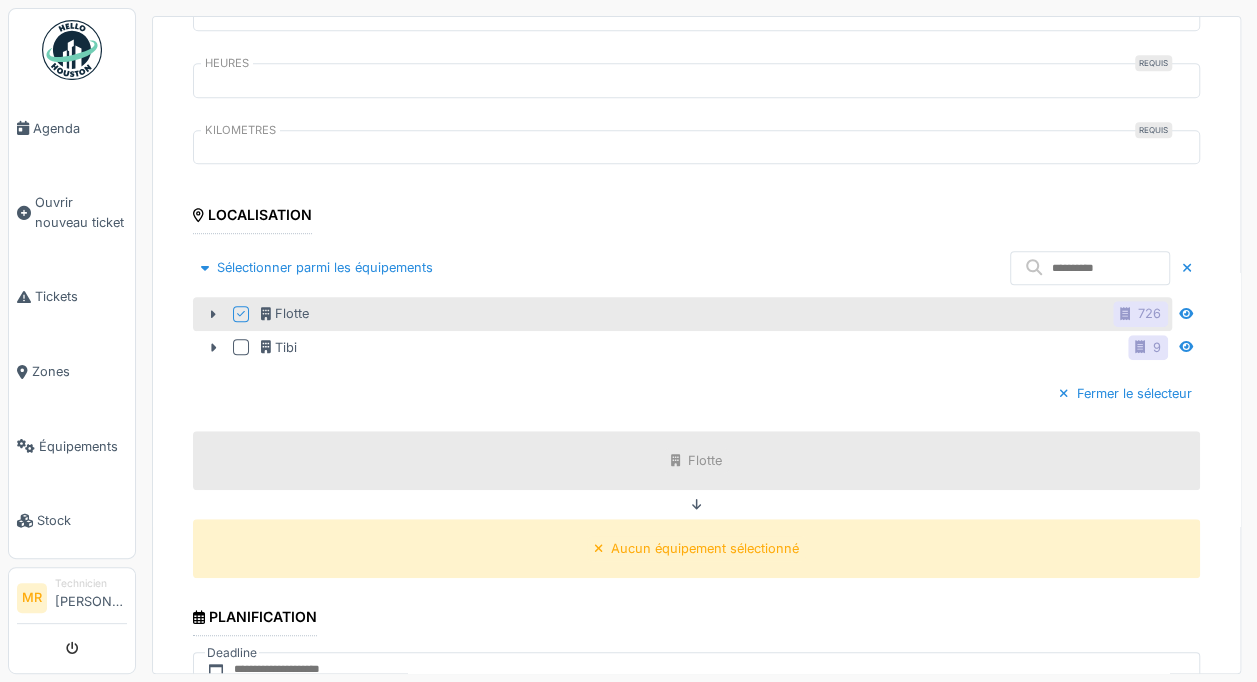 click 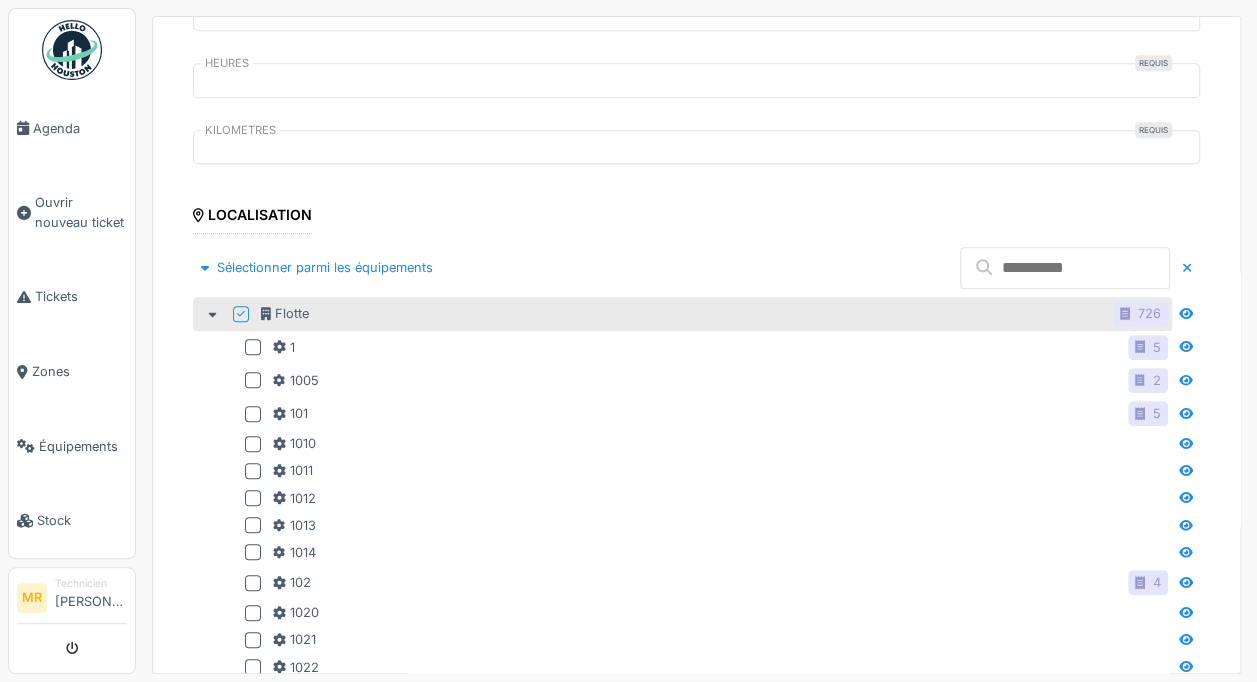 click at bounding box center [1065, 268] 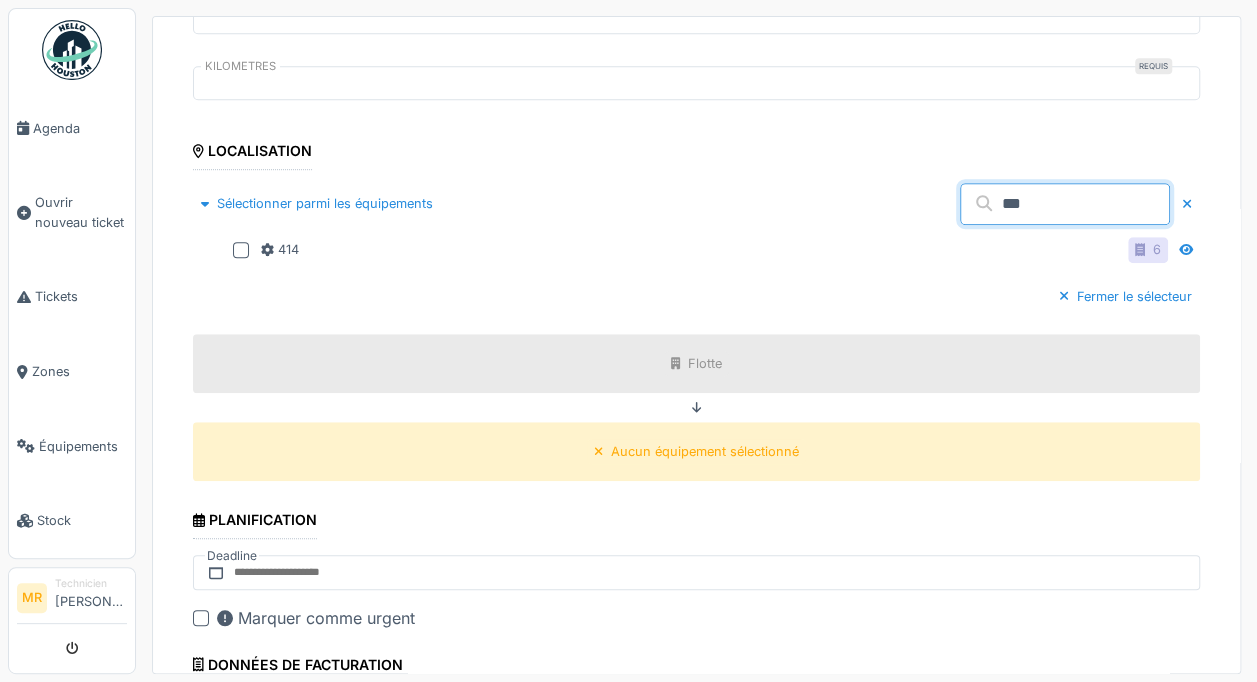 scroll, scrollTop: 604, scrollLeft: 0, axis: vertical 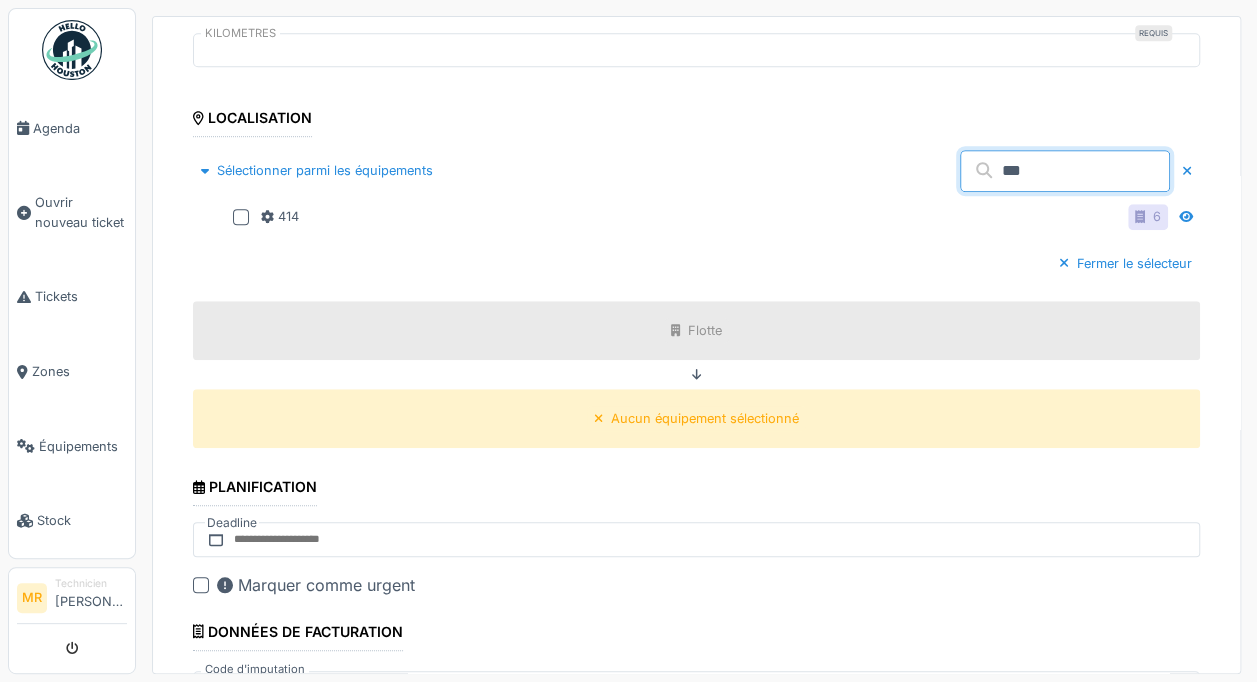 type on "***" 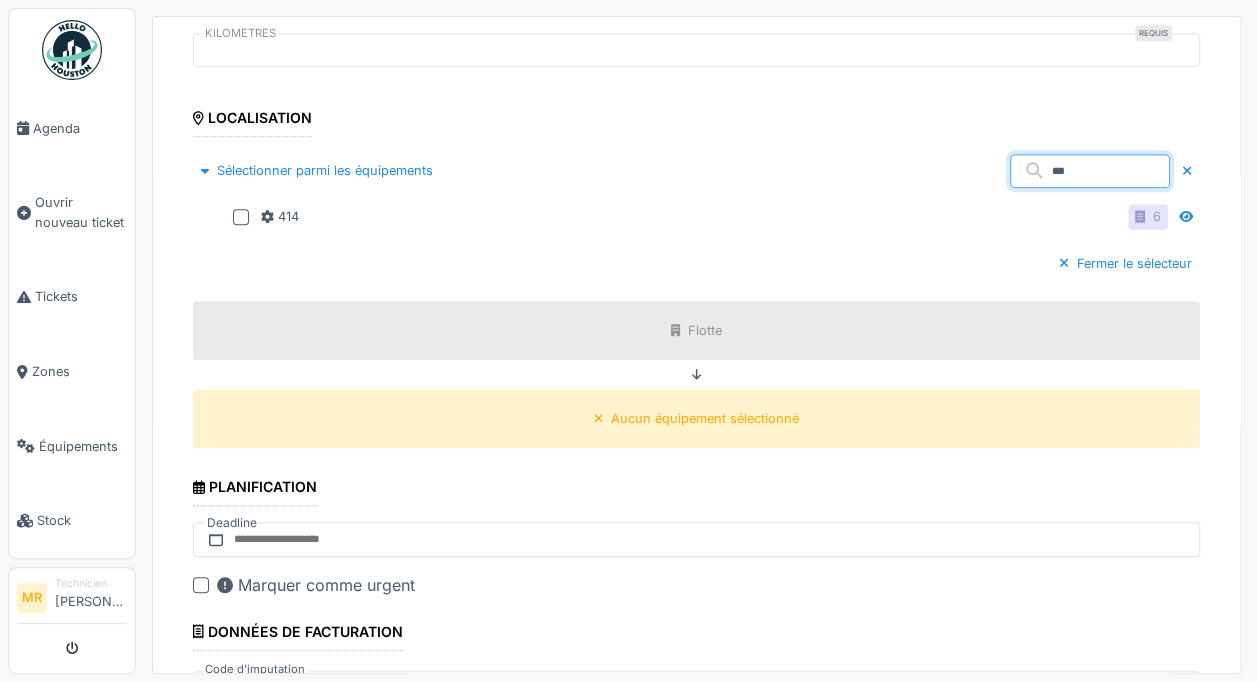click at bounding box center (241, 217) 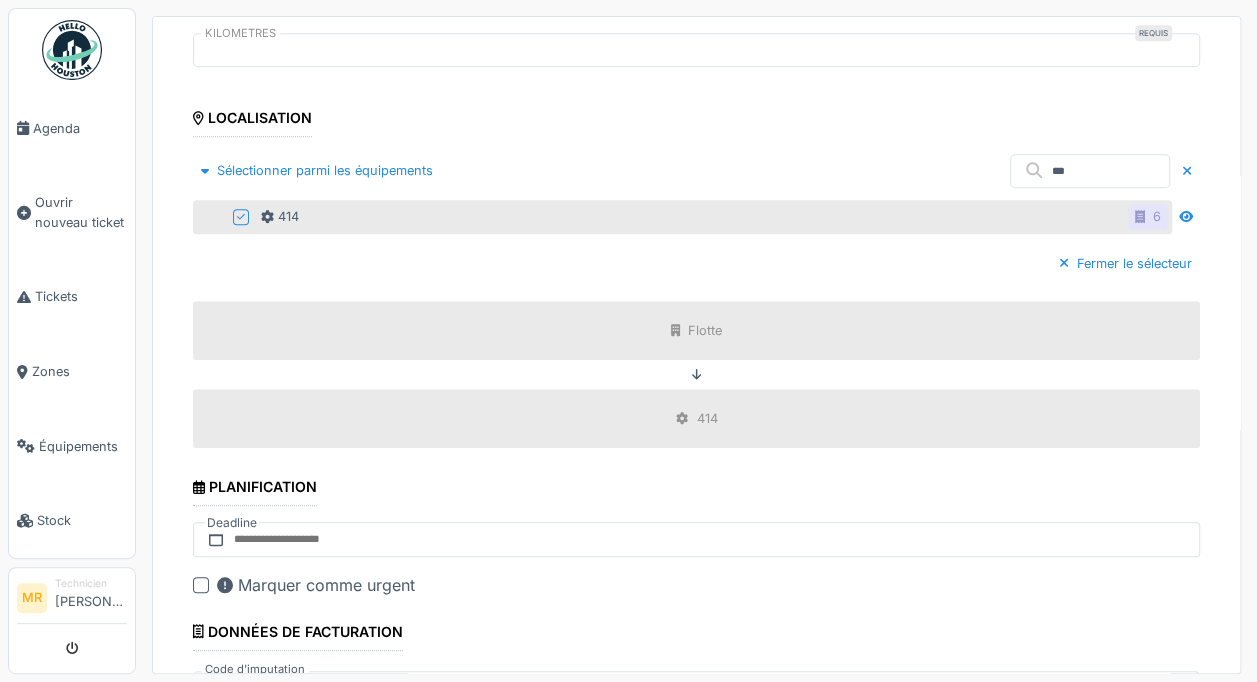 click on "Sélectionner parmi les équipements" at bounding box center [317, 170] 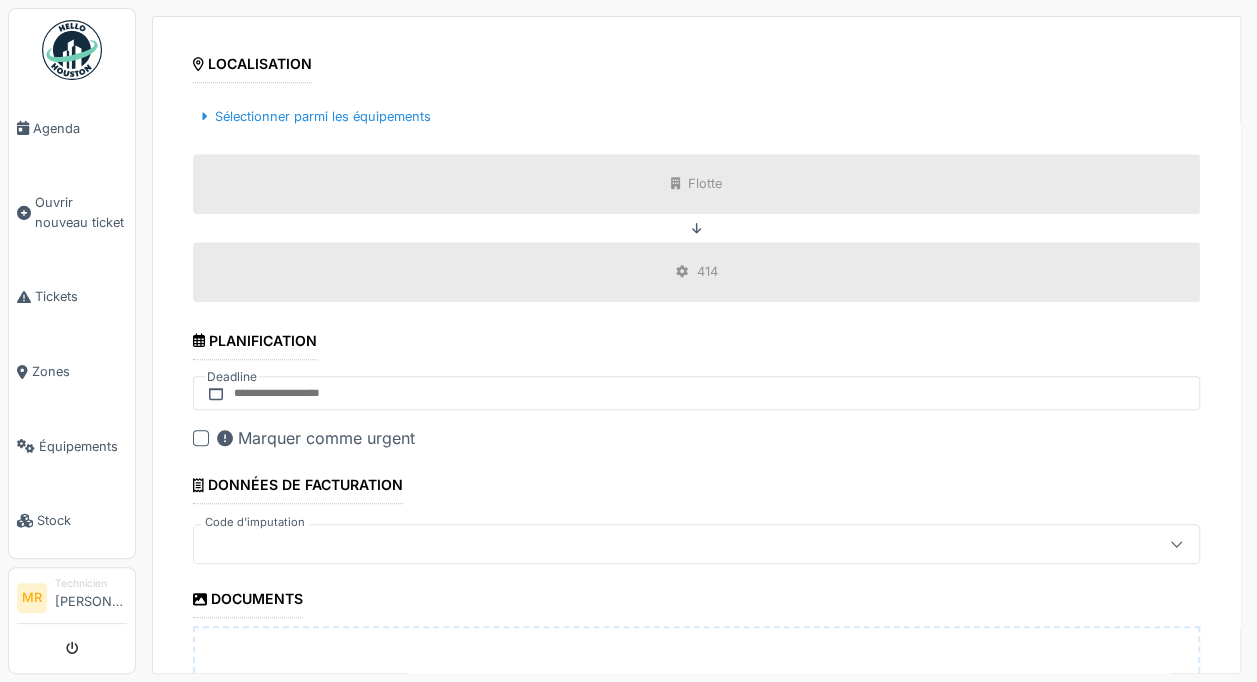 scroll, scrollTop: 663, scrollLeft: 0, axis: vertical 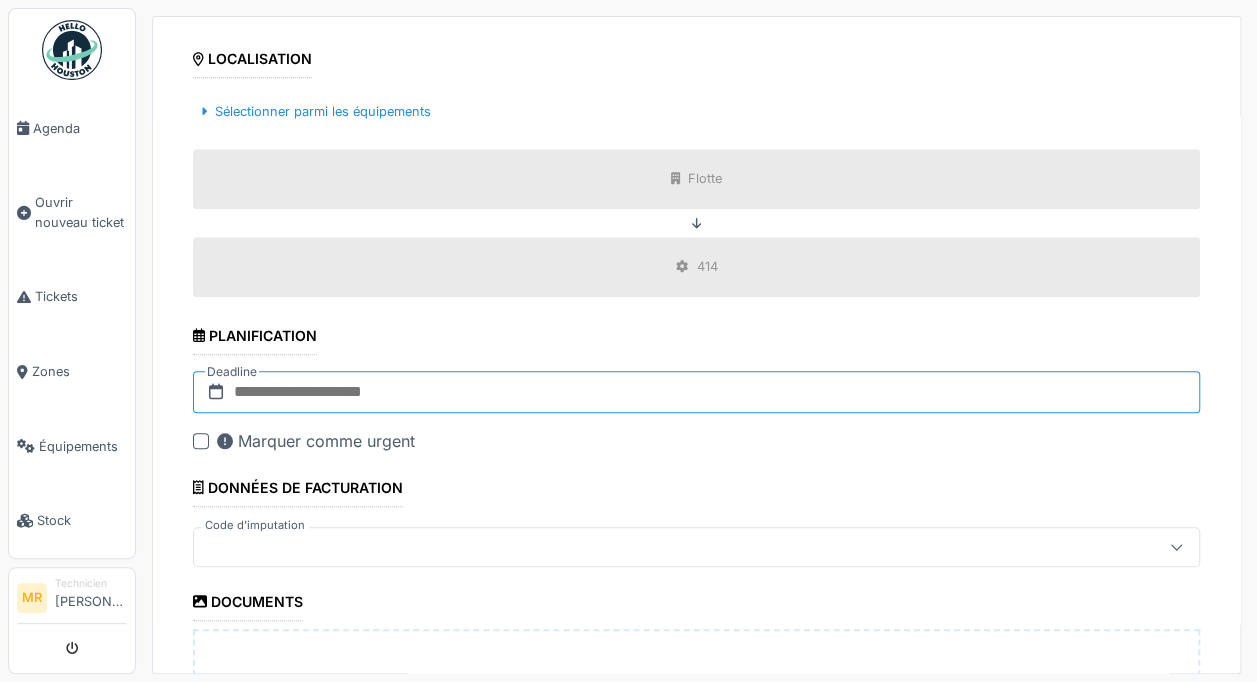 click at bounding box center (696, 392) 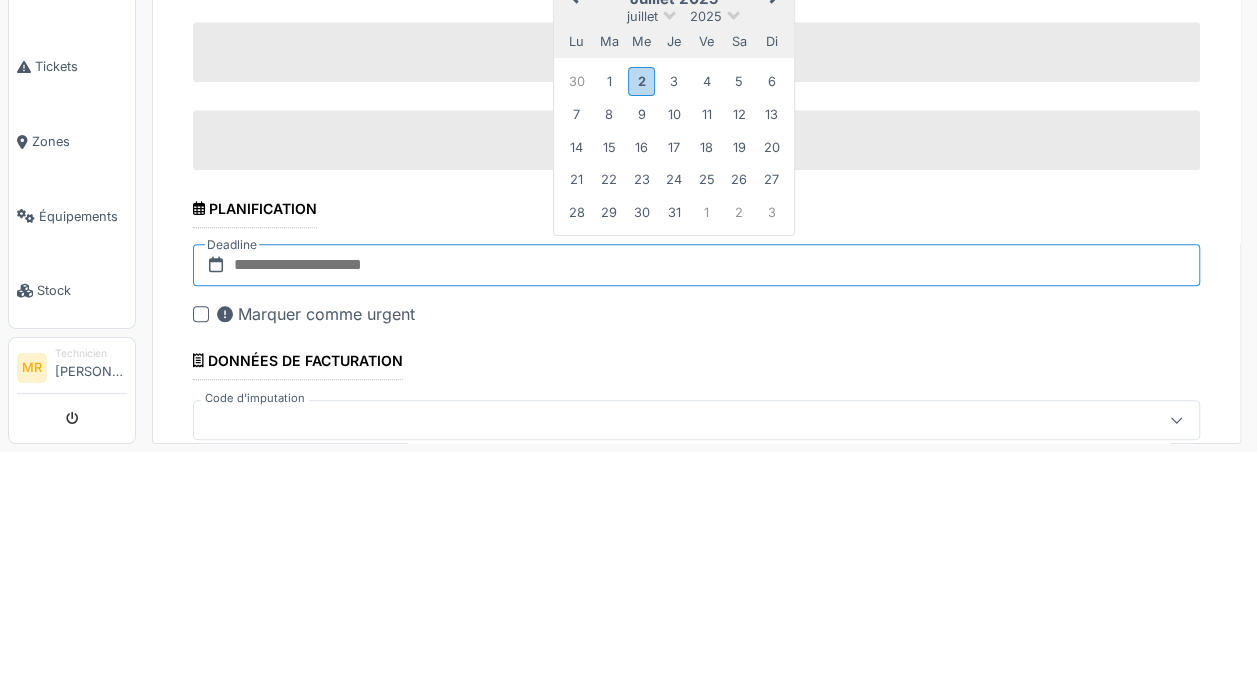 scroll, scrollTop: 559, scrollLeft: 0, axis: vertical 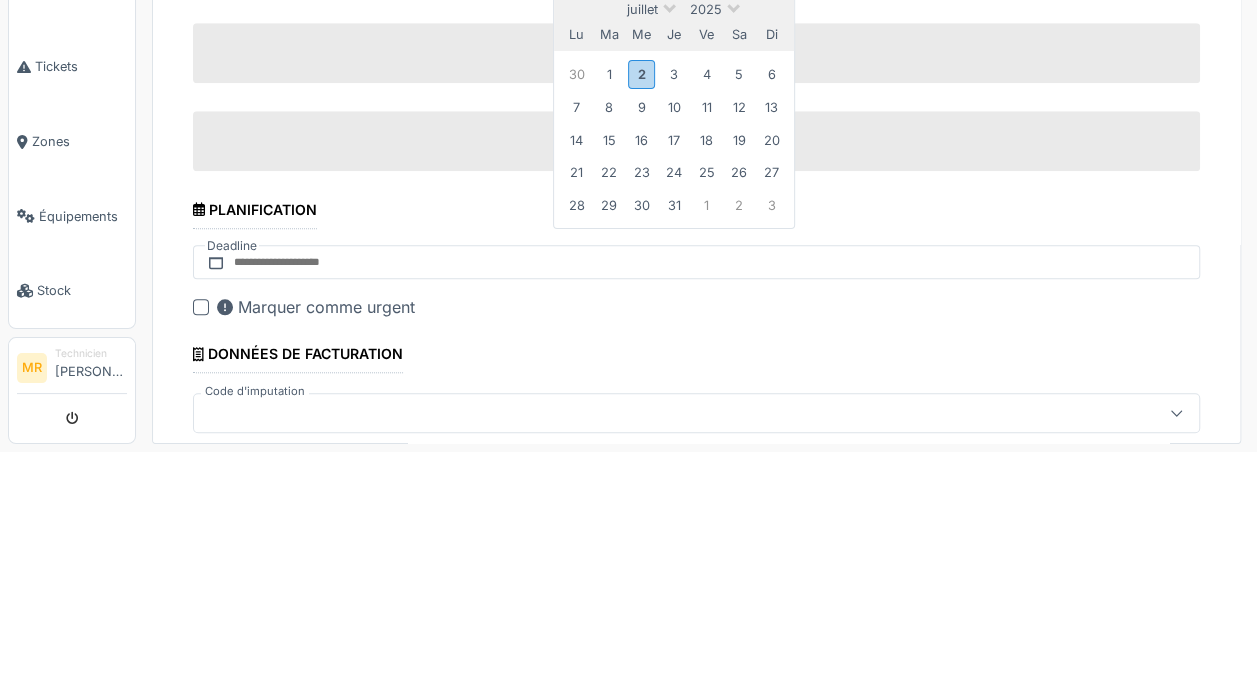 click on "2" at bounding box center (641, 303) 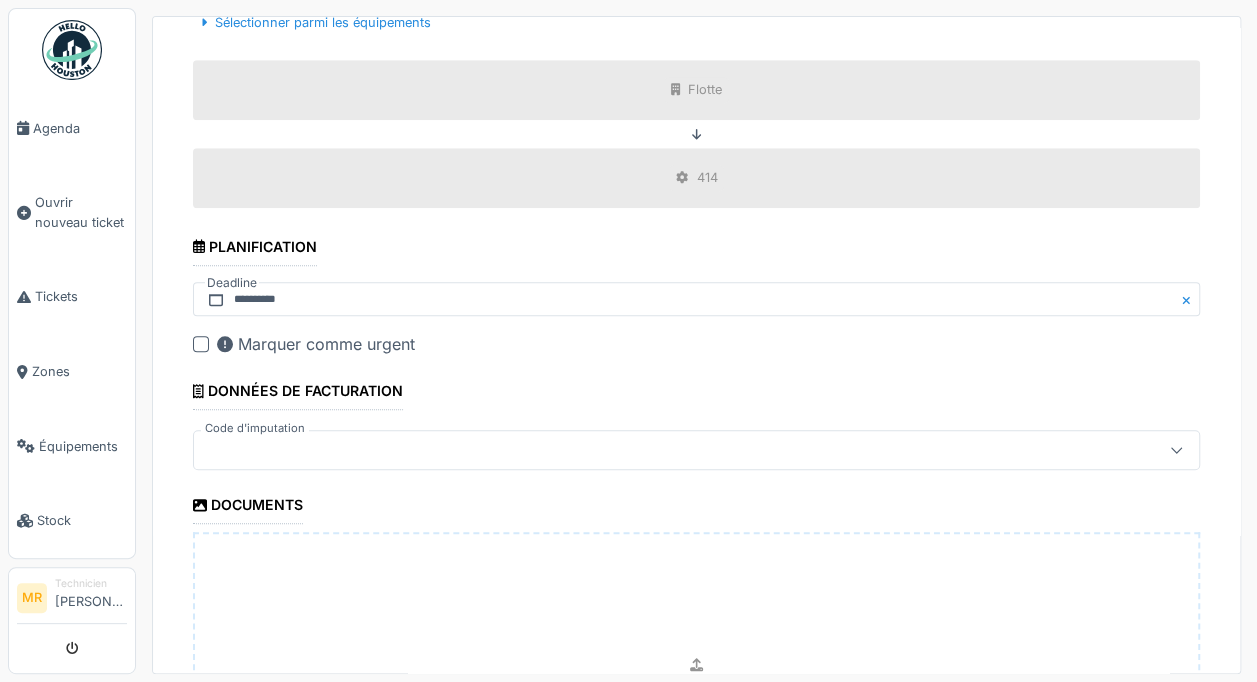 scroll, scrollTop: 774, scrollLeft: 0, axis: vertical 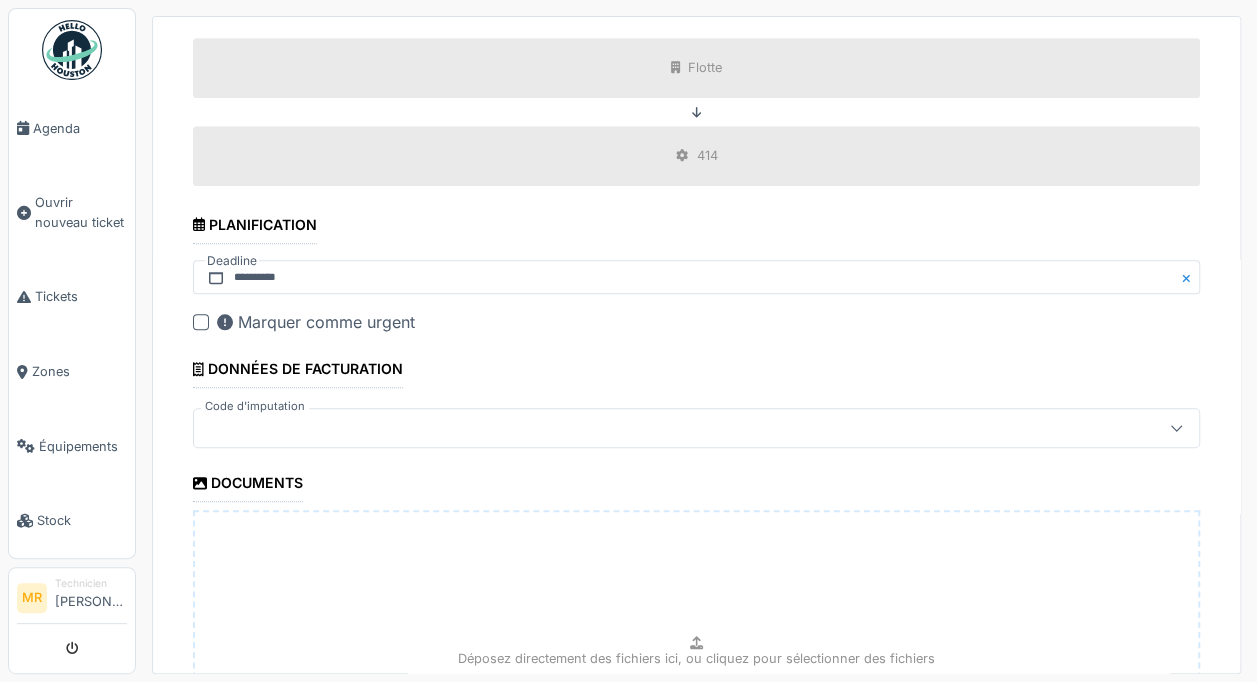 click at bounding box center [696, 428] 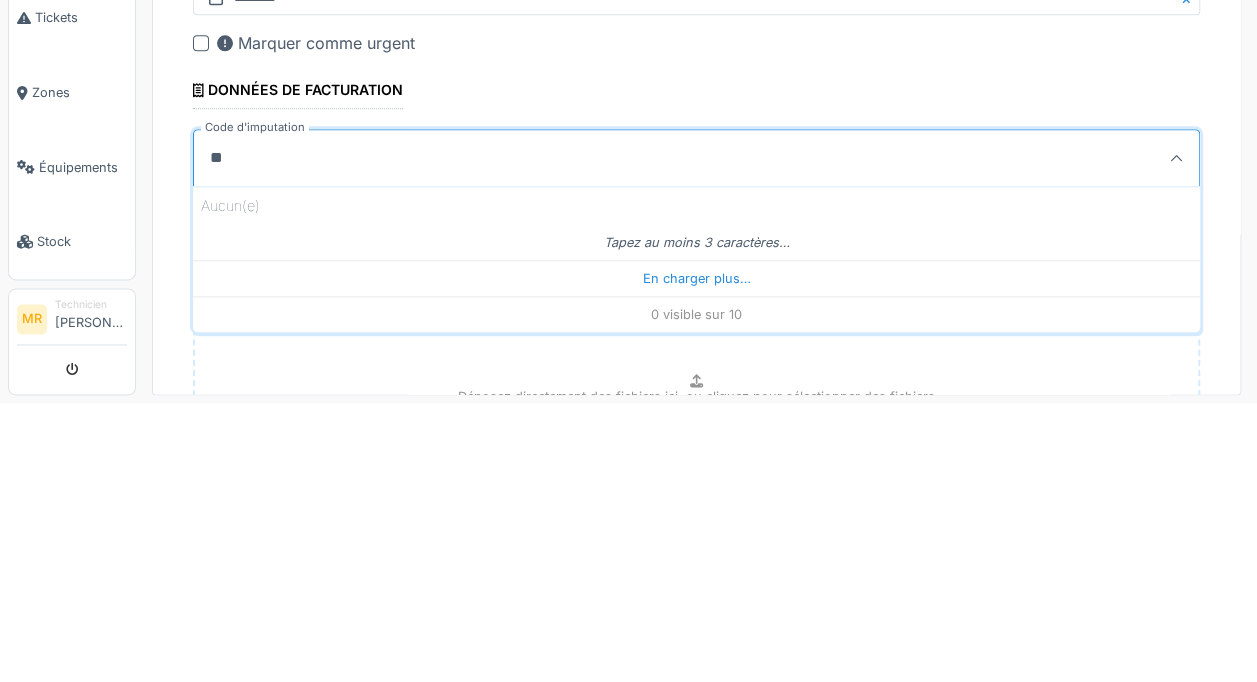 type on "***" 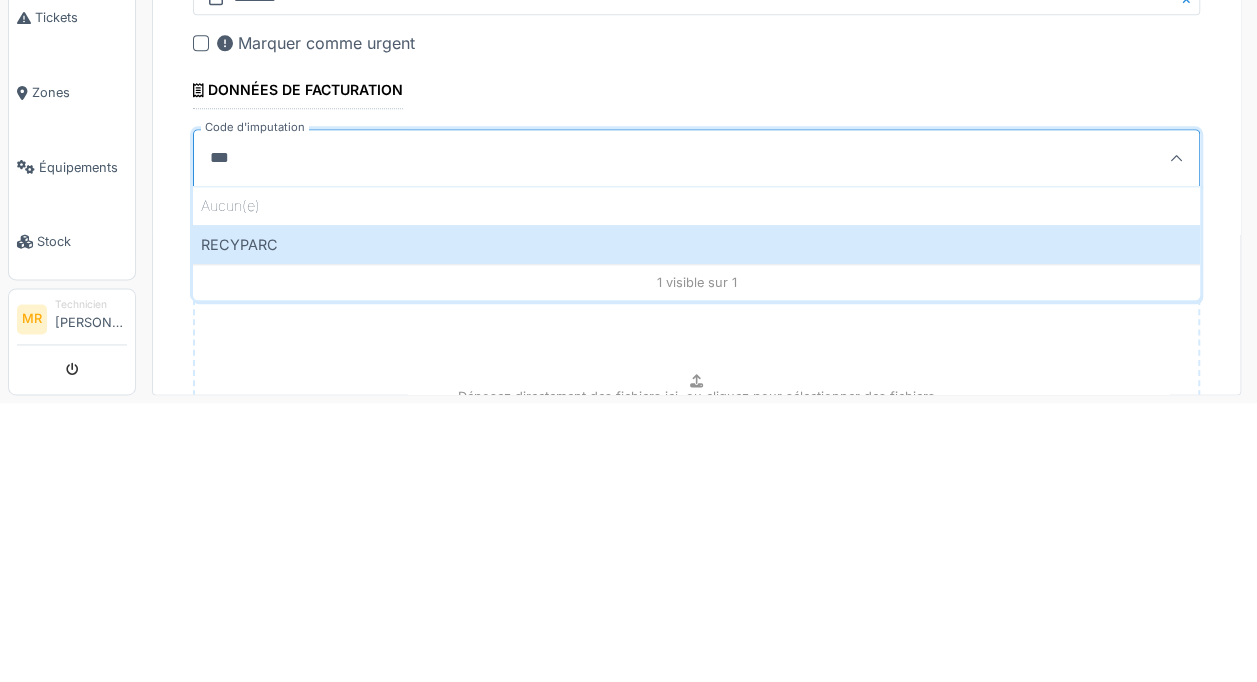 click on "RECYPARC" at bounding box center (696, 523) 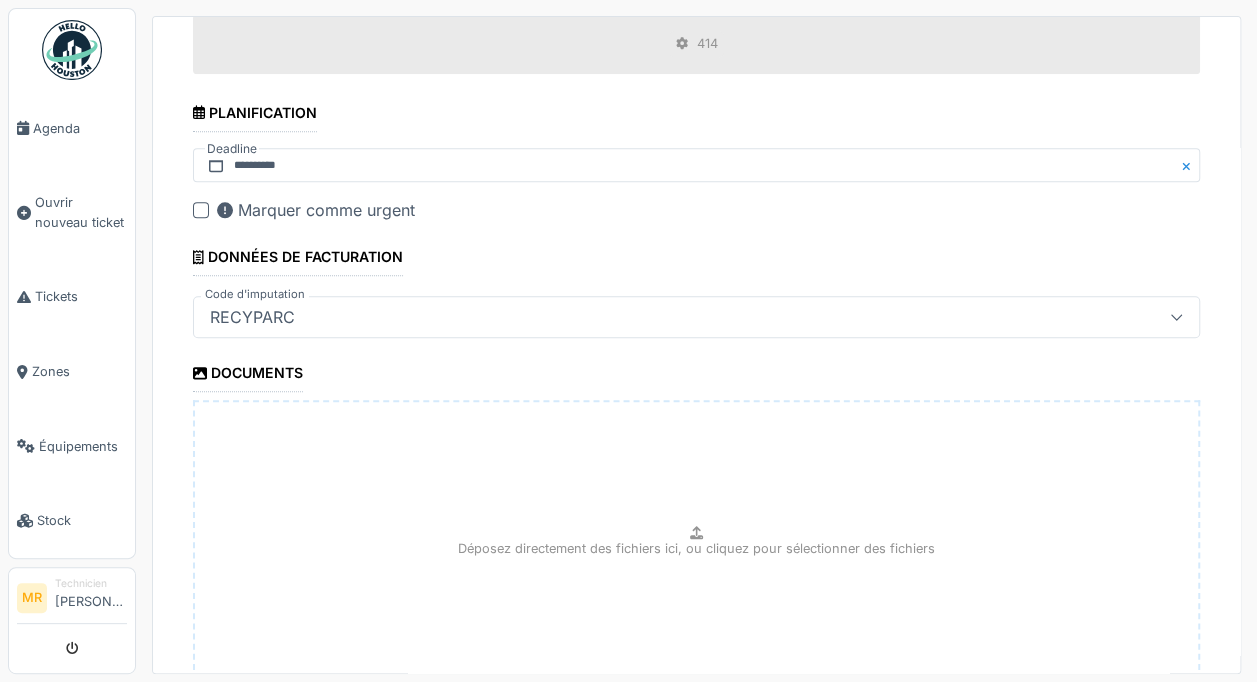 scroll, scrollTop: 1040, scrollLeft: 0, axis: vertical 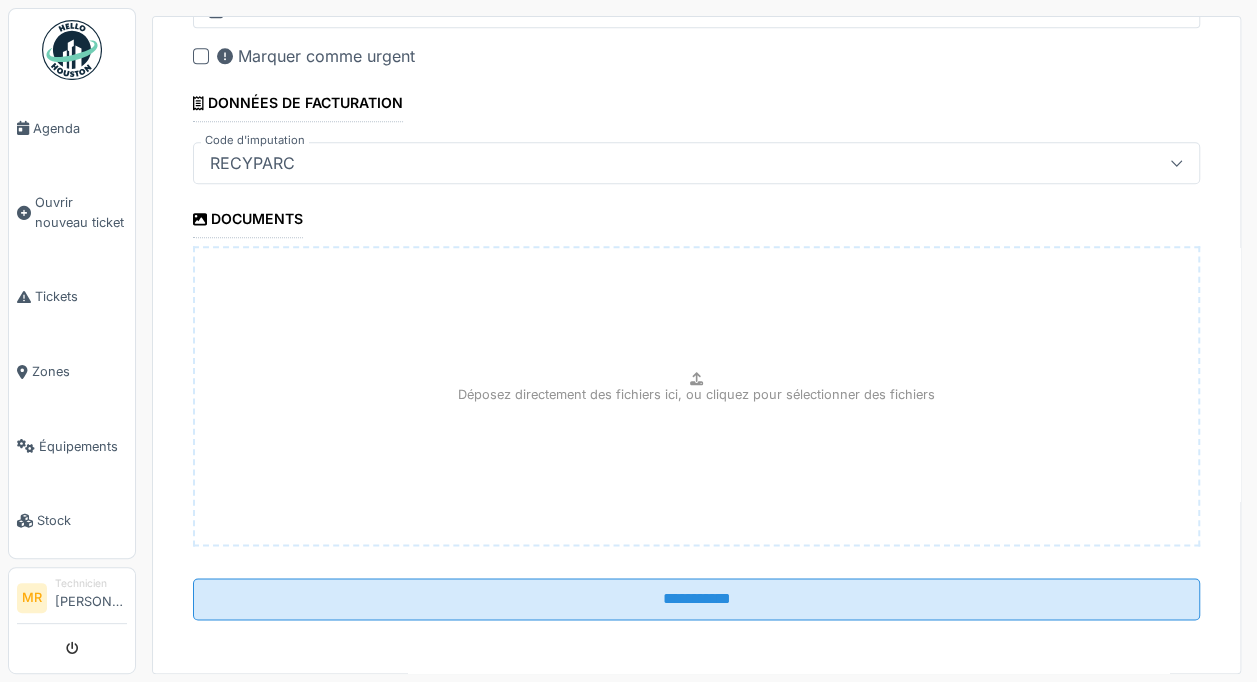 click on "**********" at bounding box center [696, 599] 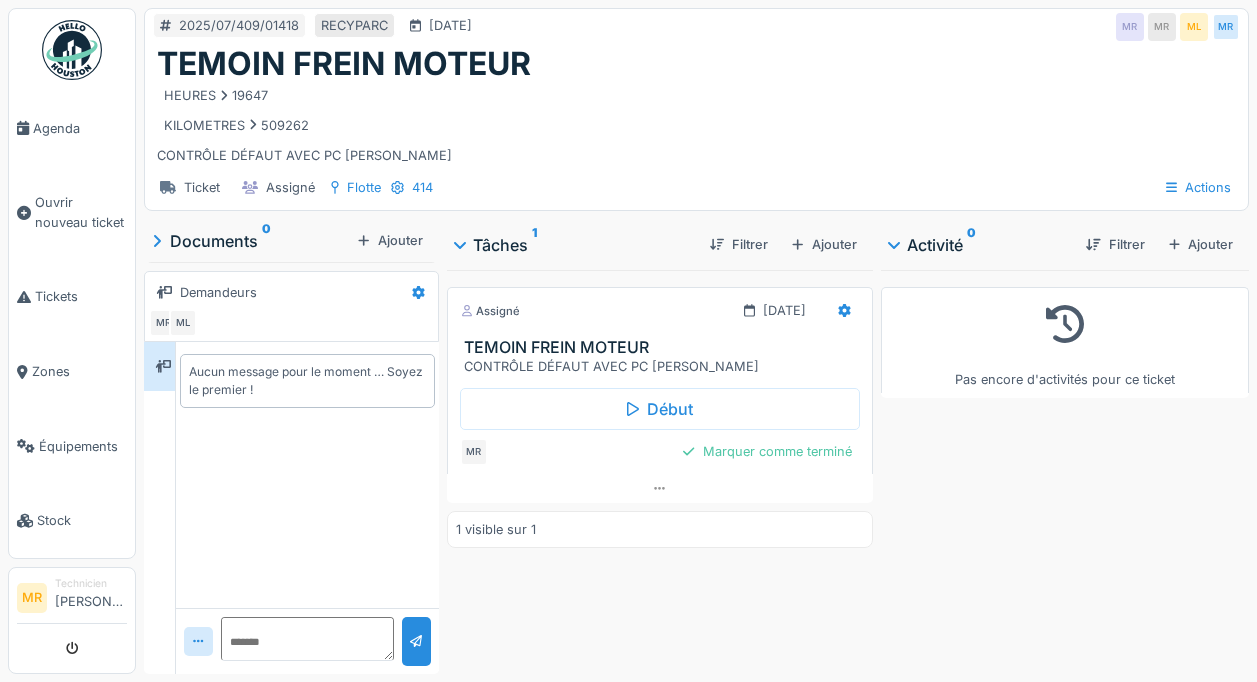 scroll, scrollTop: 0, scrollLeft: 0, axis: both 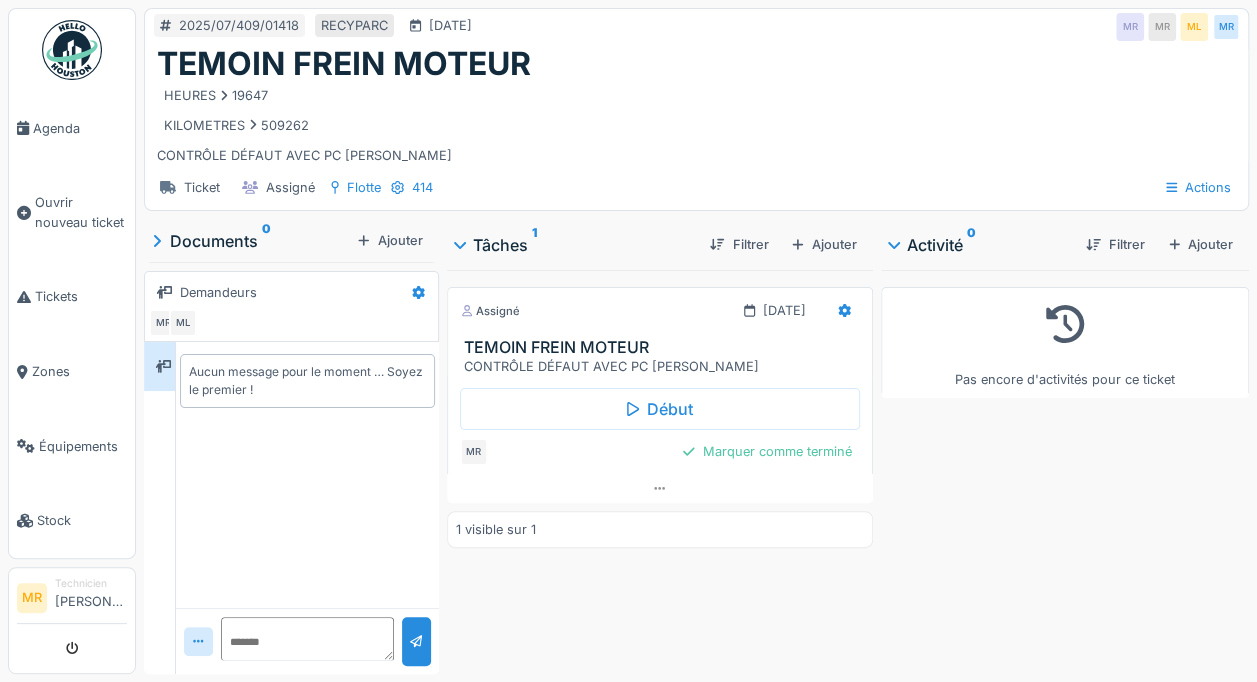 click on "Début" at bounding box center (660, 409) 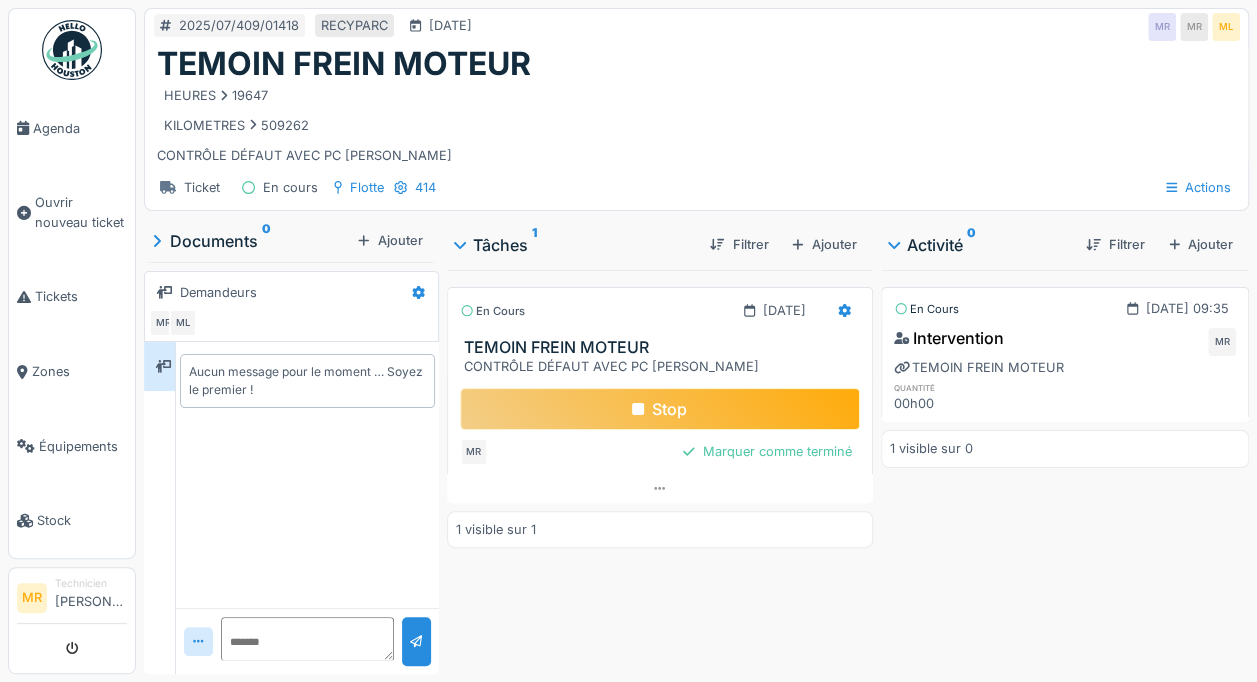 click on "Stop" at bounding box center [660, 409] 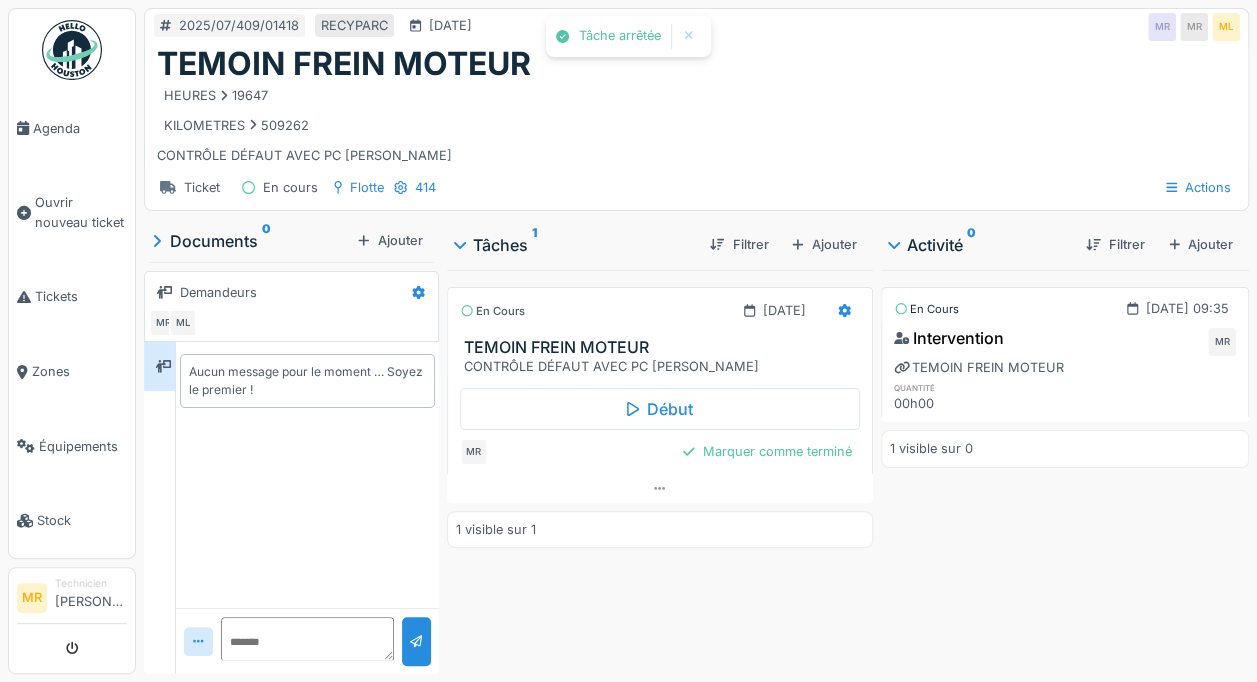 click 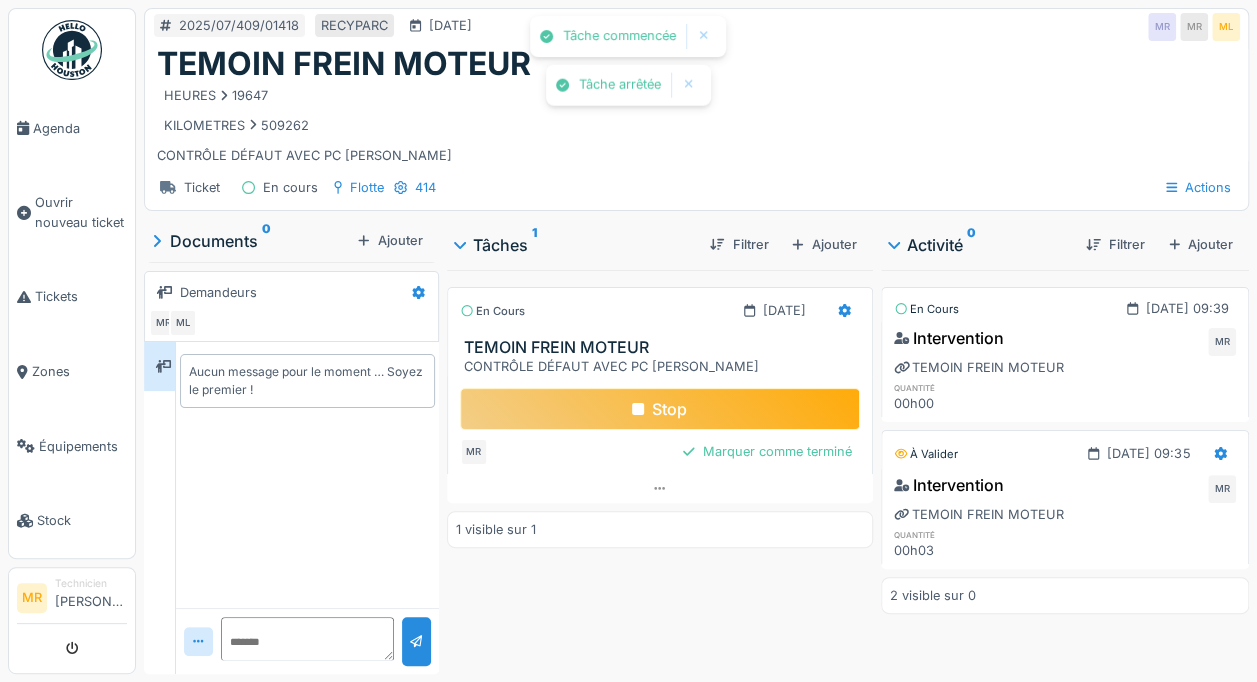 click on "Stop" at bounding box center [660, 409] 